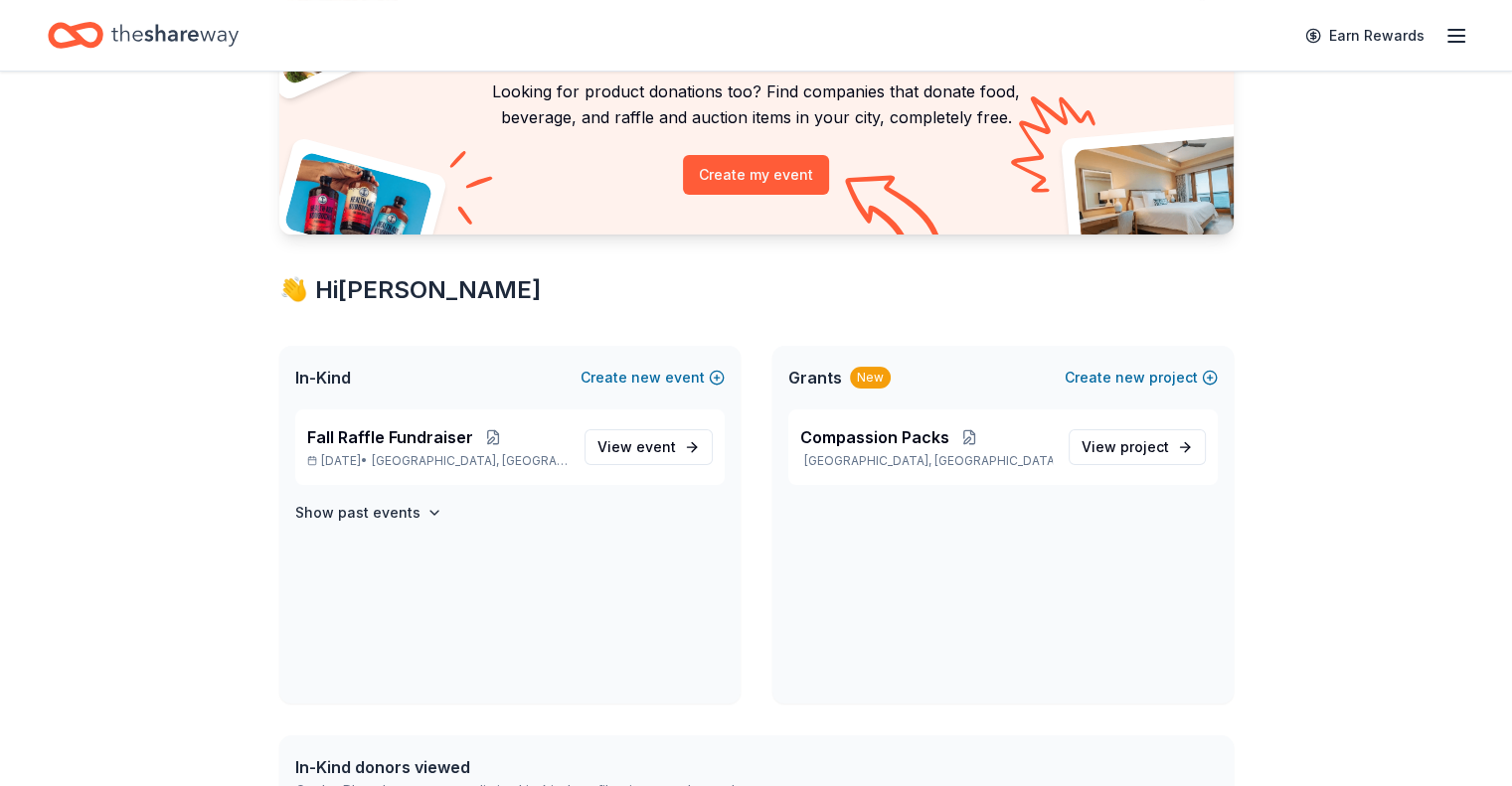 scroll, scrollTop: 199, scrollLeft: 0, axis: vertical 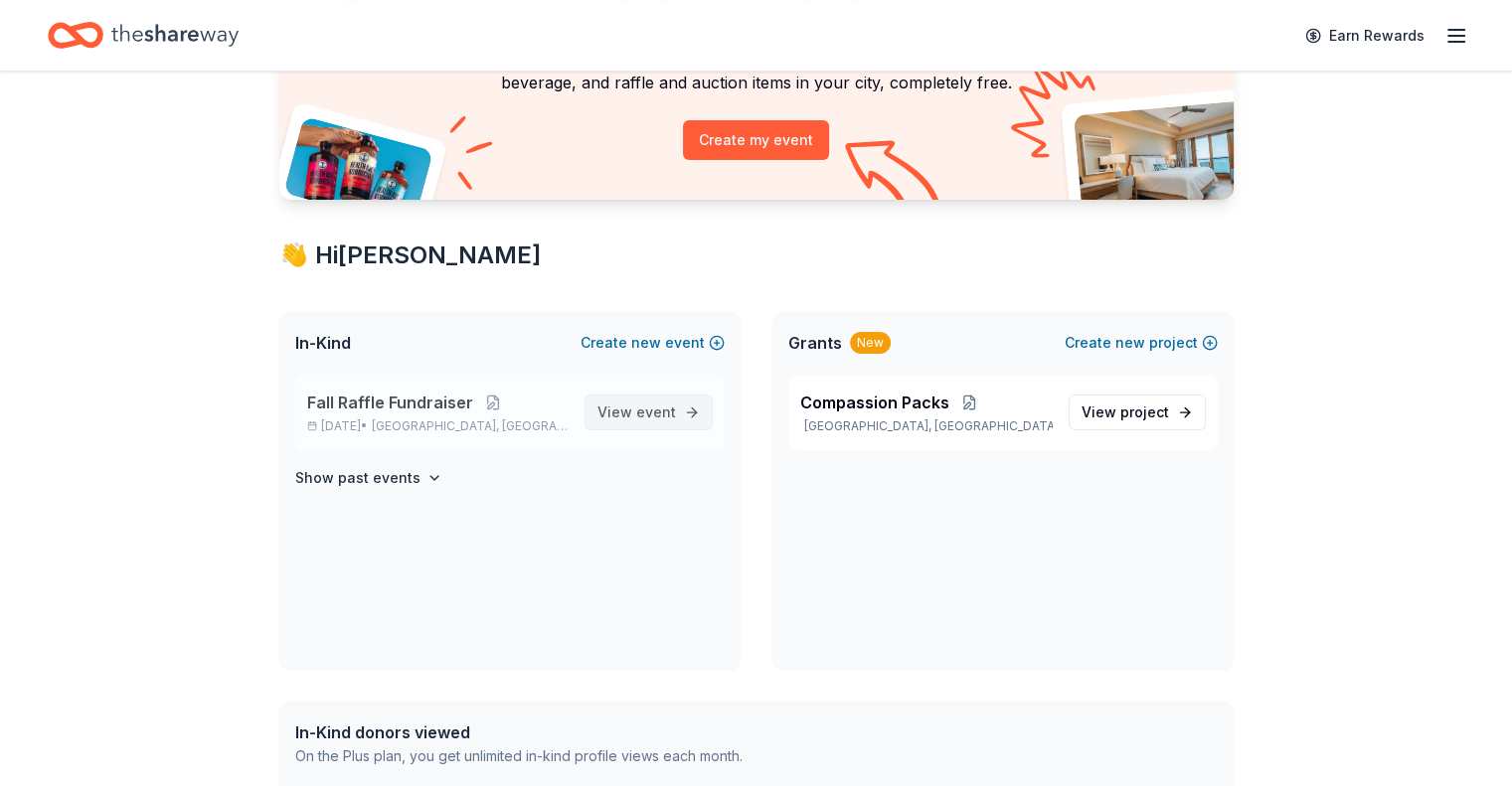 click on "View   event" at bounding box center [636, 412] 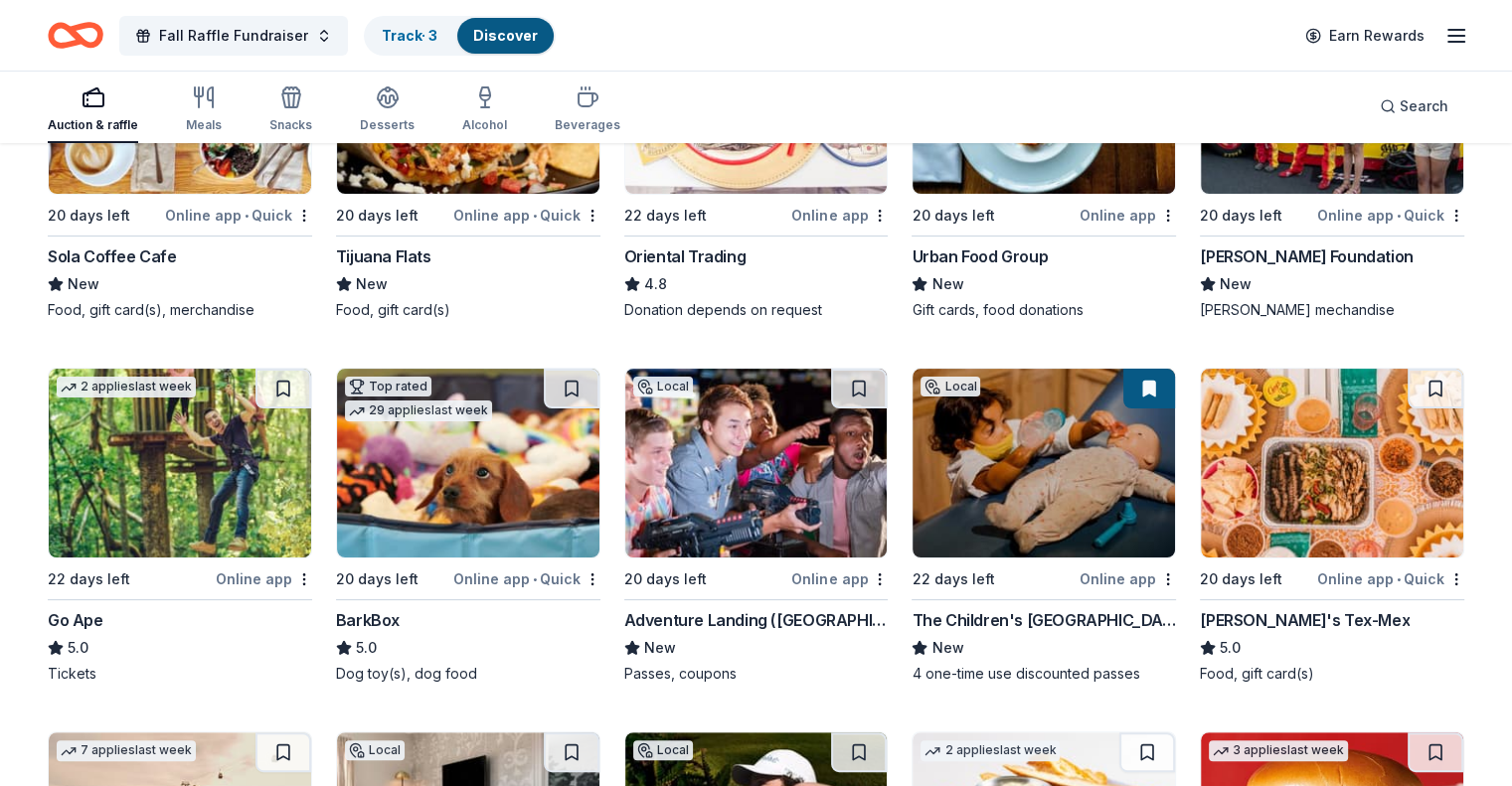 scroll, scrollTop: 397, scrollLeft: 0, axis: vertical 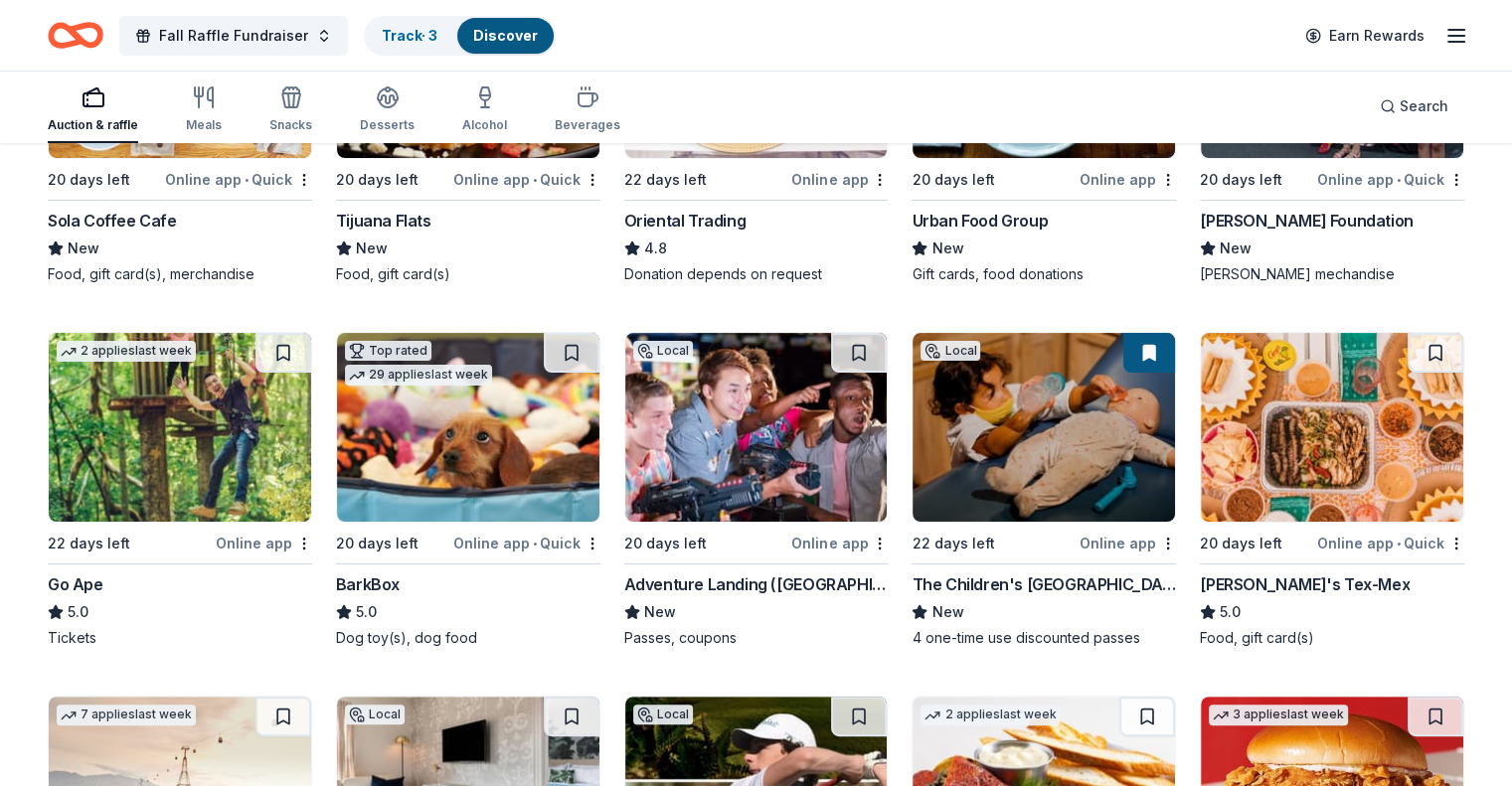 click at bounding box center [468, 427] 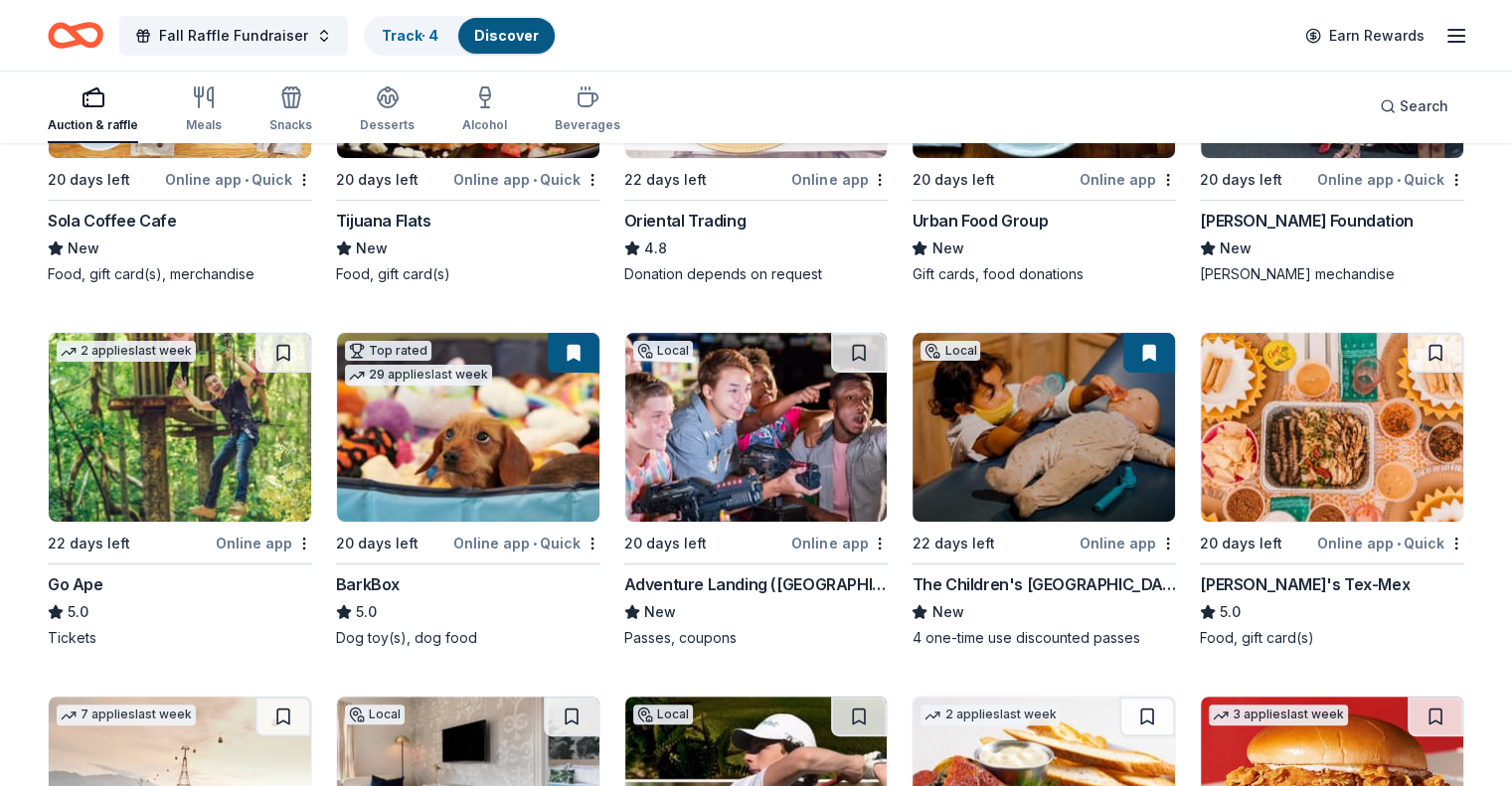 click 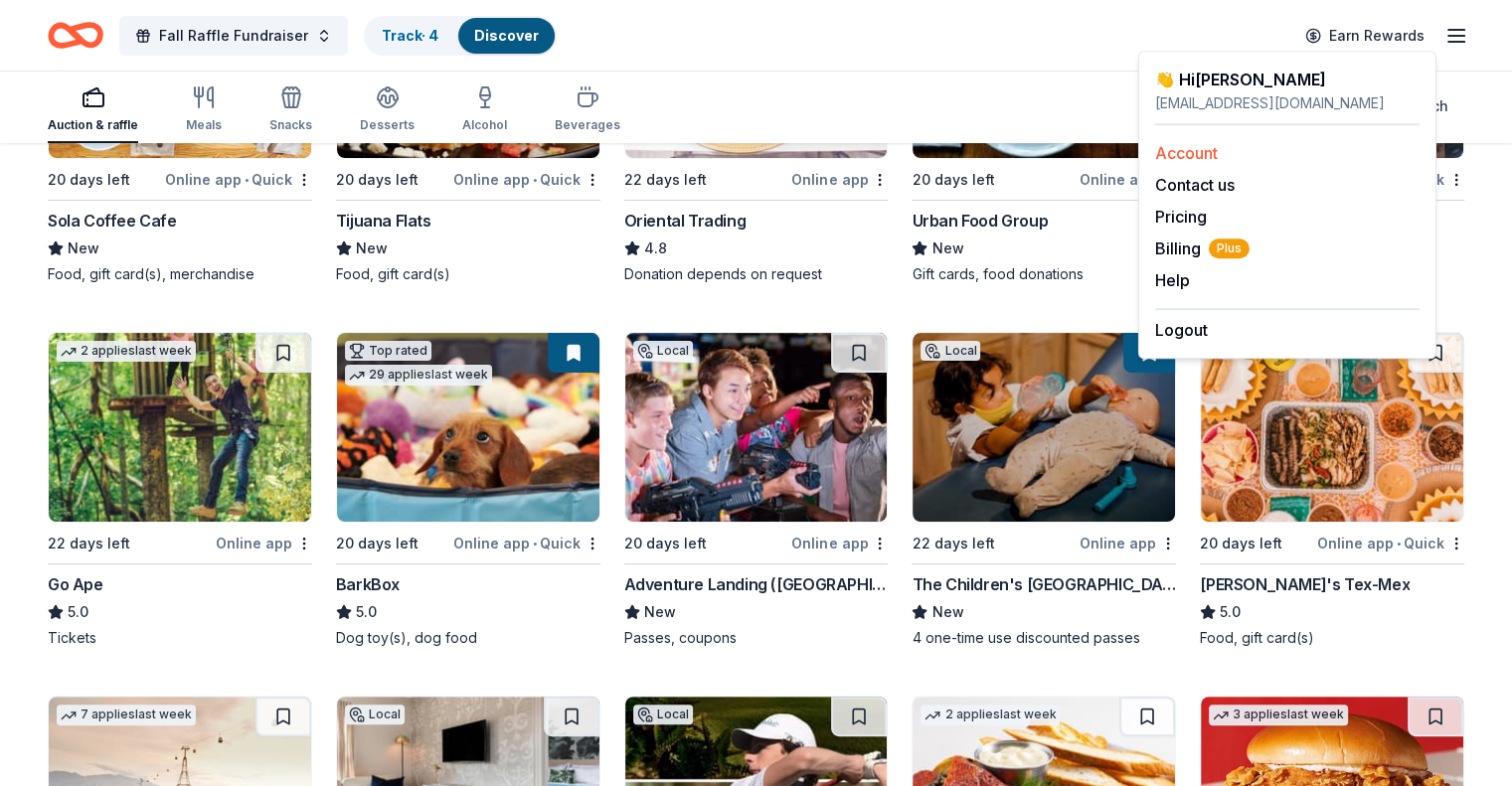 click on "Account" at bounding box center (1186, 153) 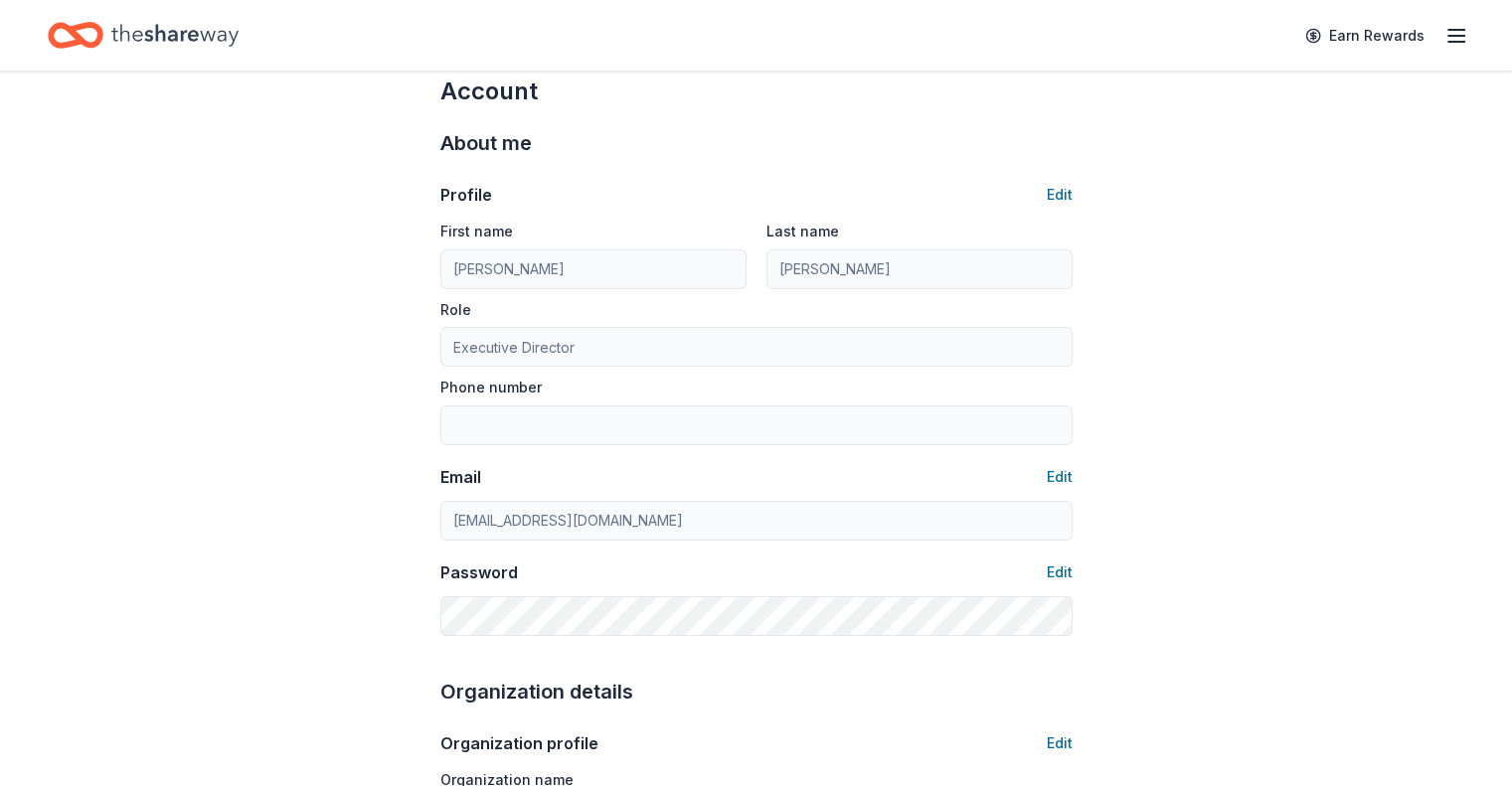scroll, scrollTop: 0, scrollLeft: 0, axis: both 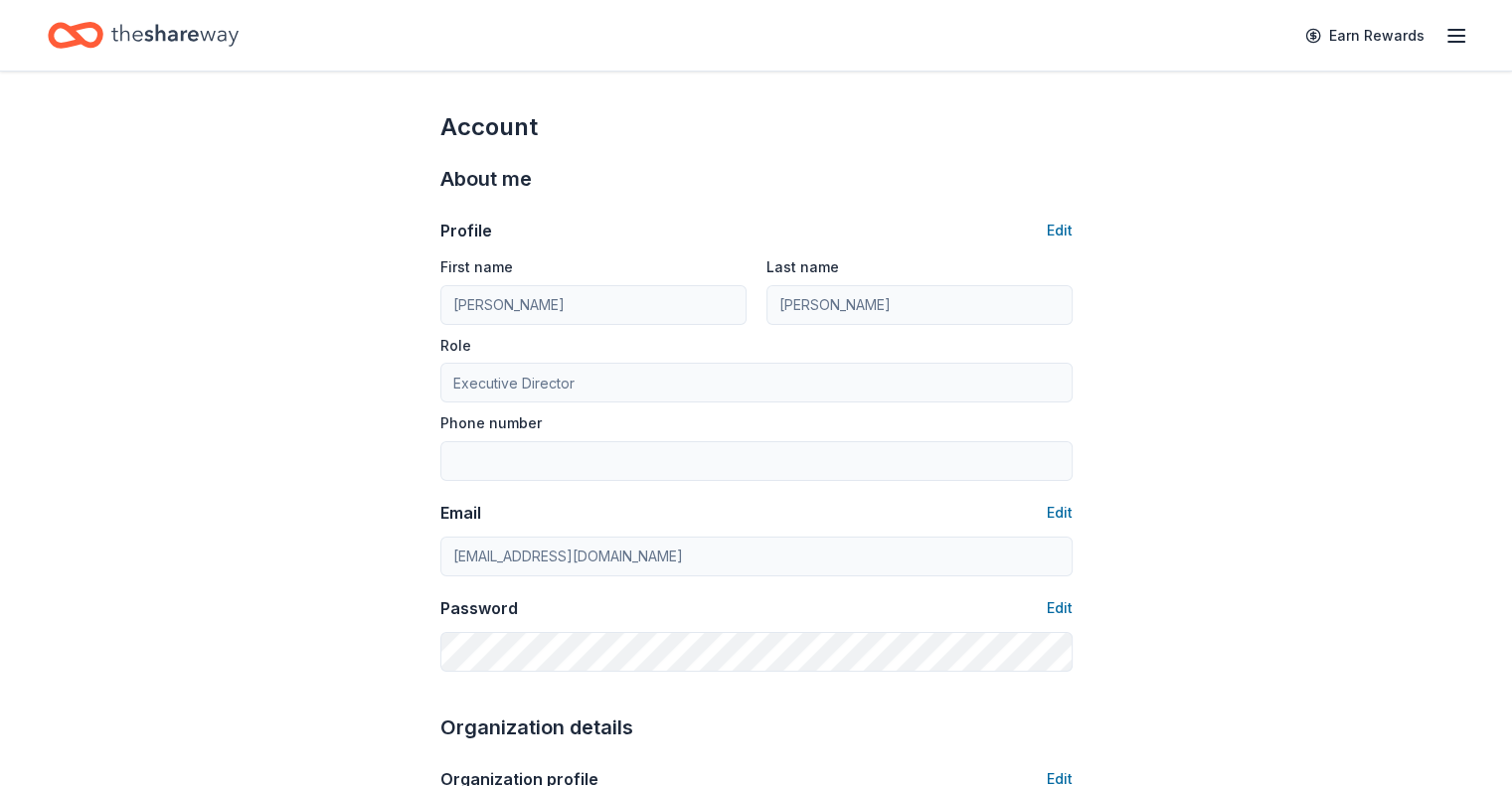 click 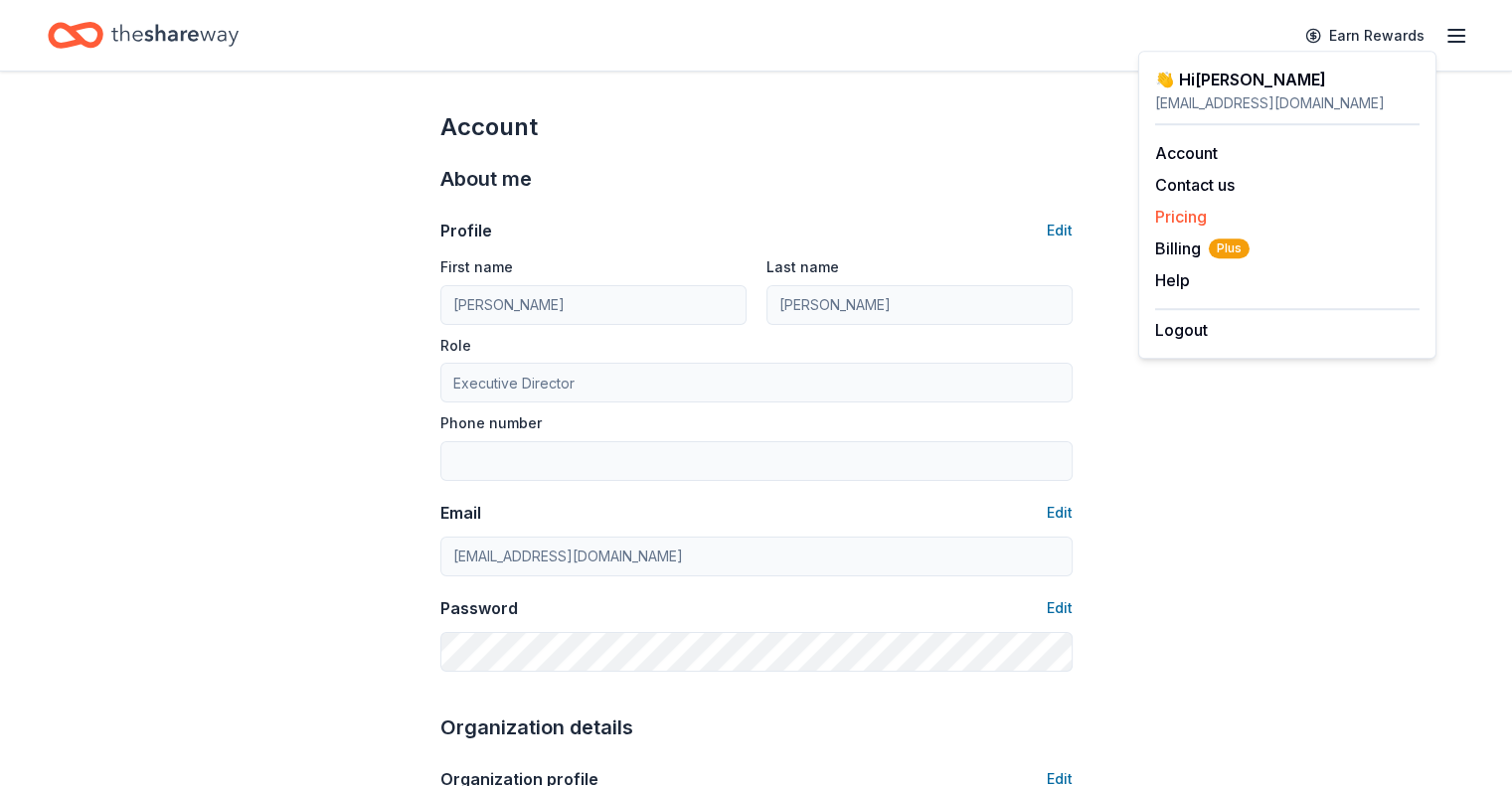 click on "Pricing" at bounding box center (1181, 217) 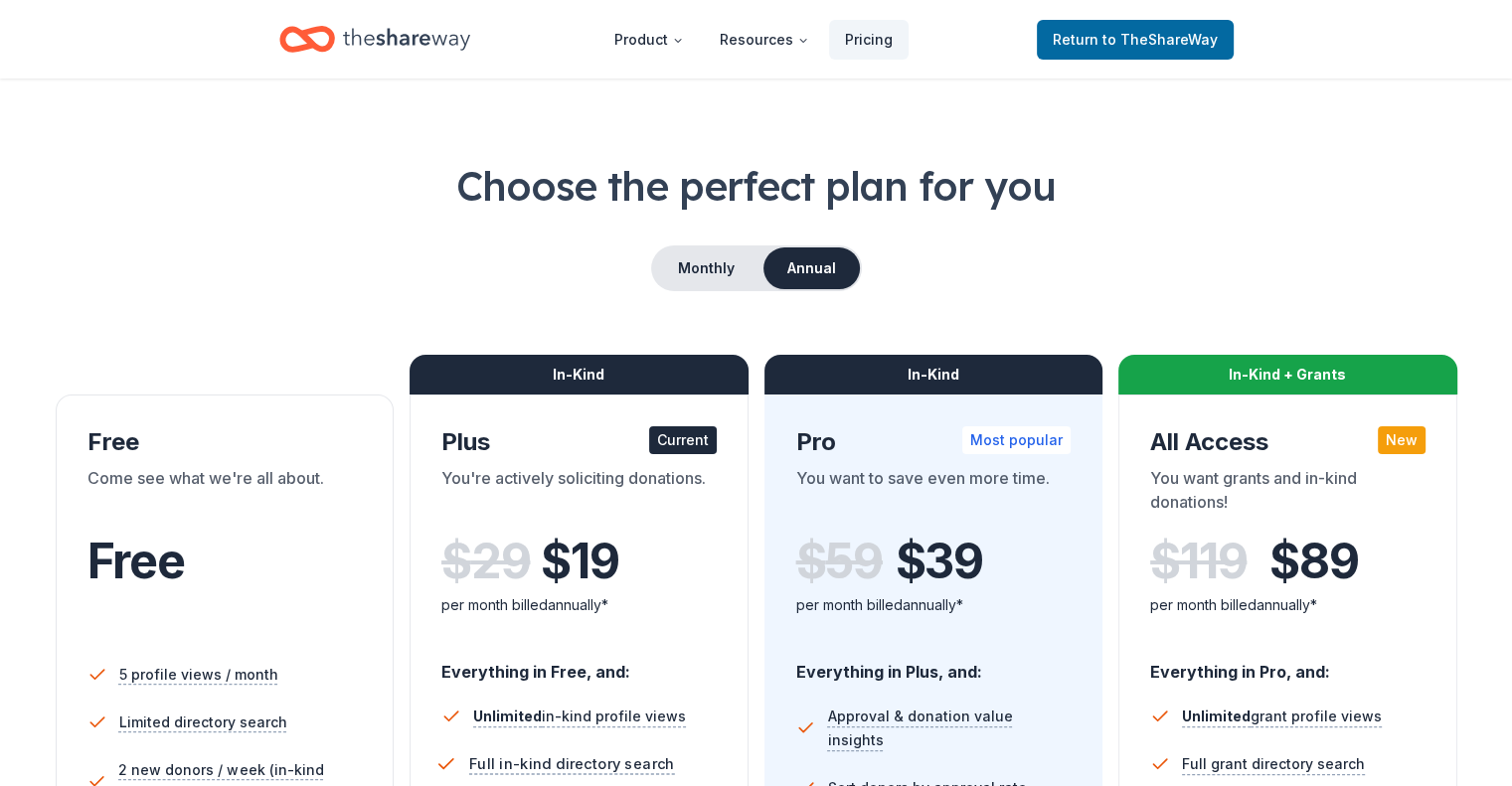 scroll, scrollTop: 0, scrollLeft: 0, axis: both 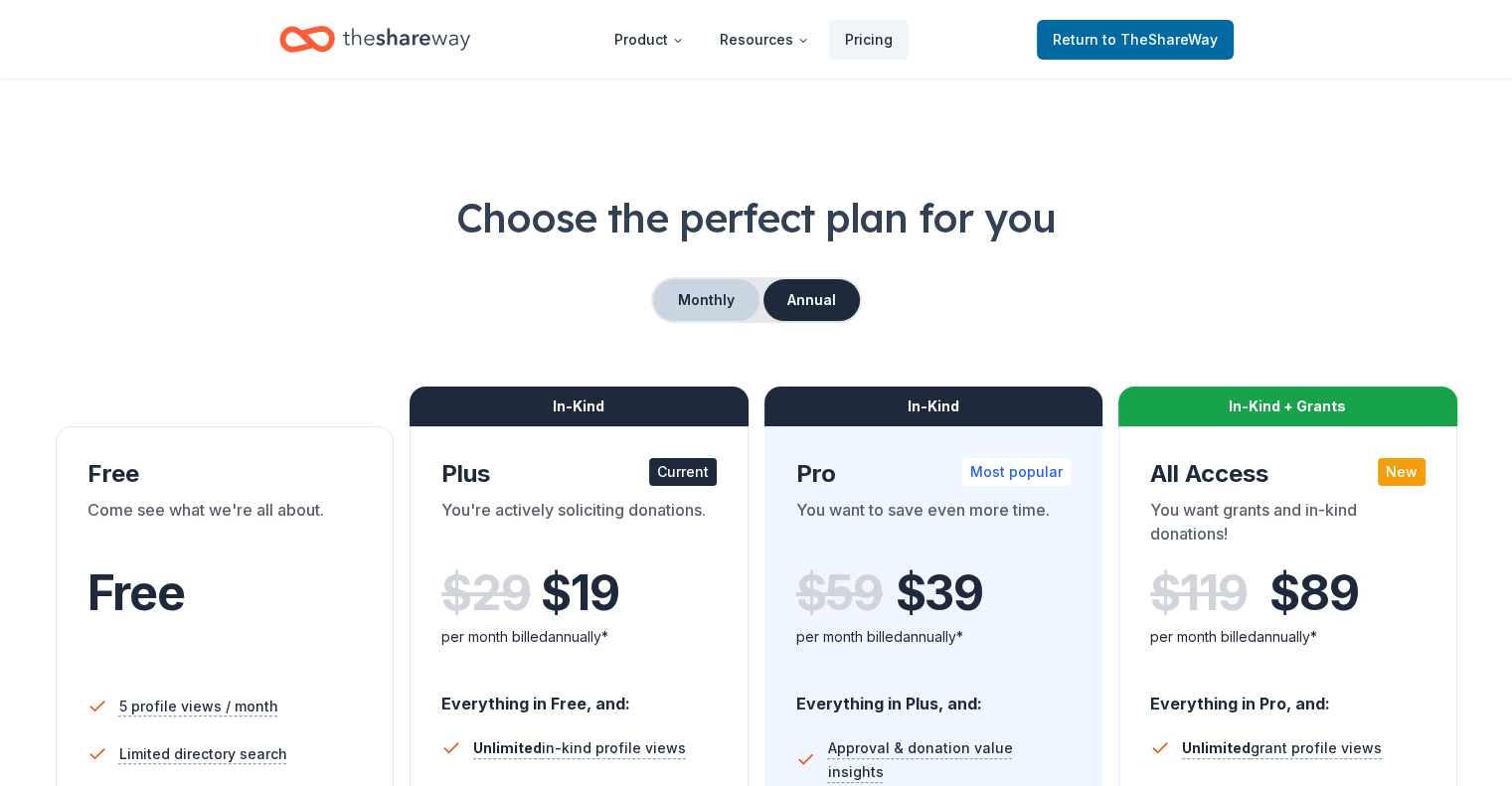 click on "Monthly" at bounding box center (706, 300) 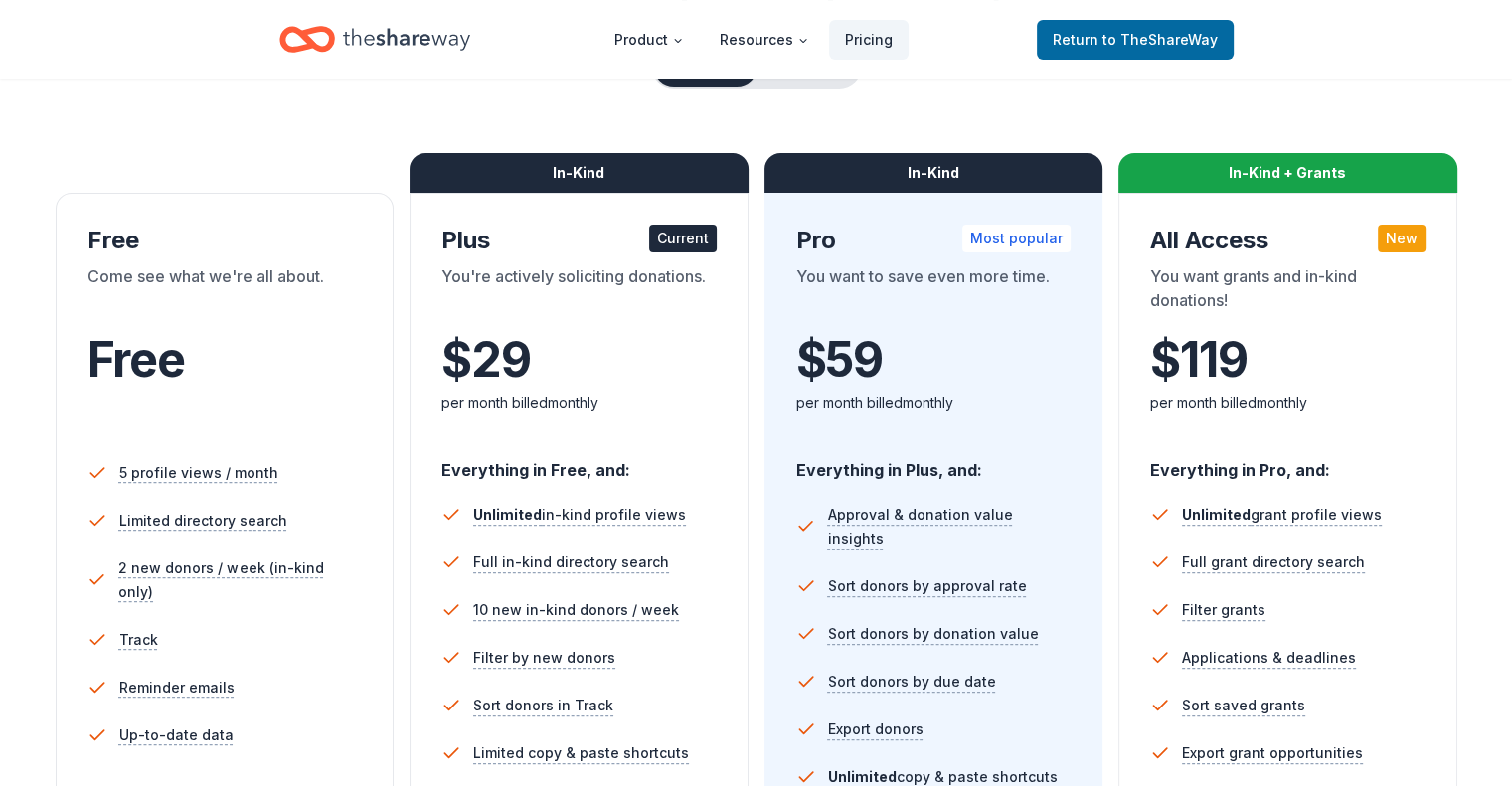 scroll, scrollTop: 199, scrollLeft: 0, axis: vertical 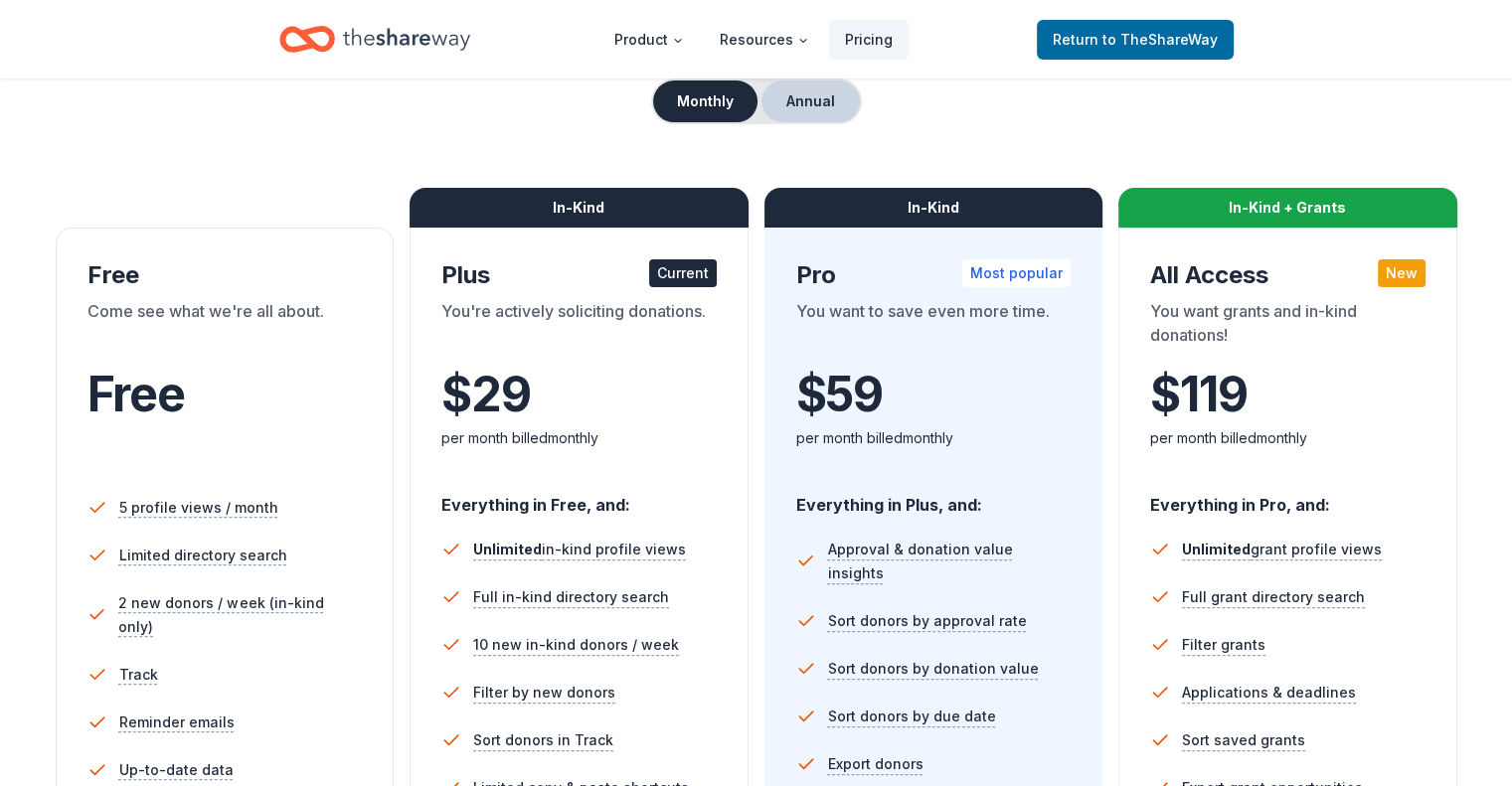 click on "Annual" at bounding box center (810, 101) 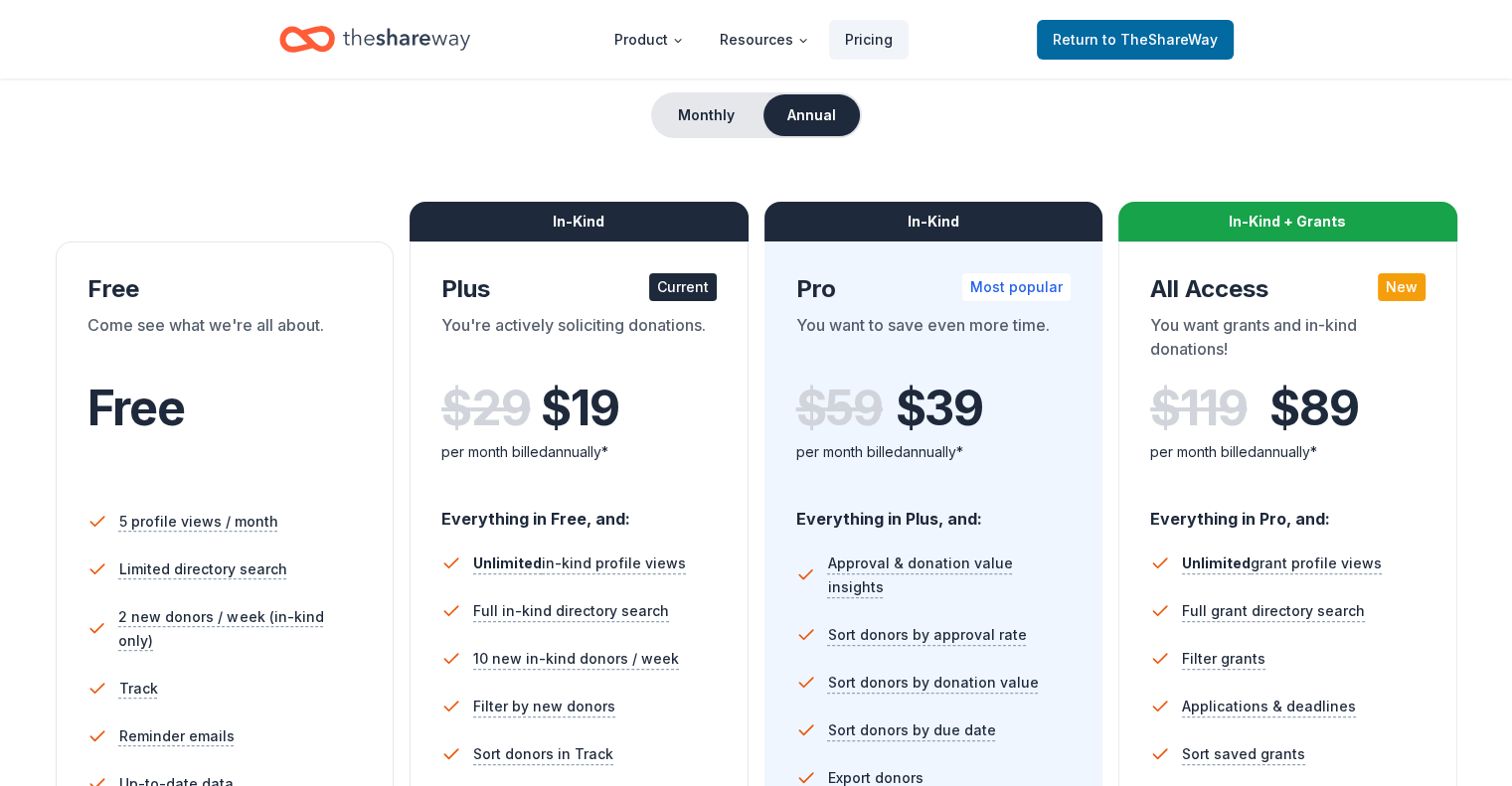 scroll, scrollTop: 0, scrollLeft: 0, axis: both 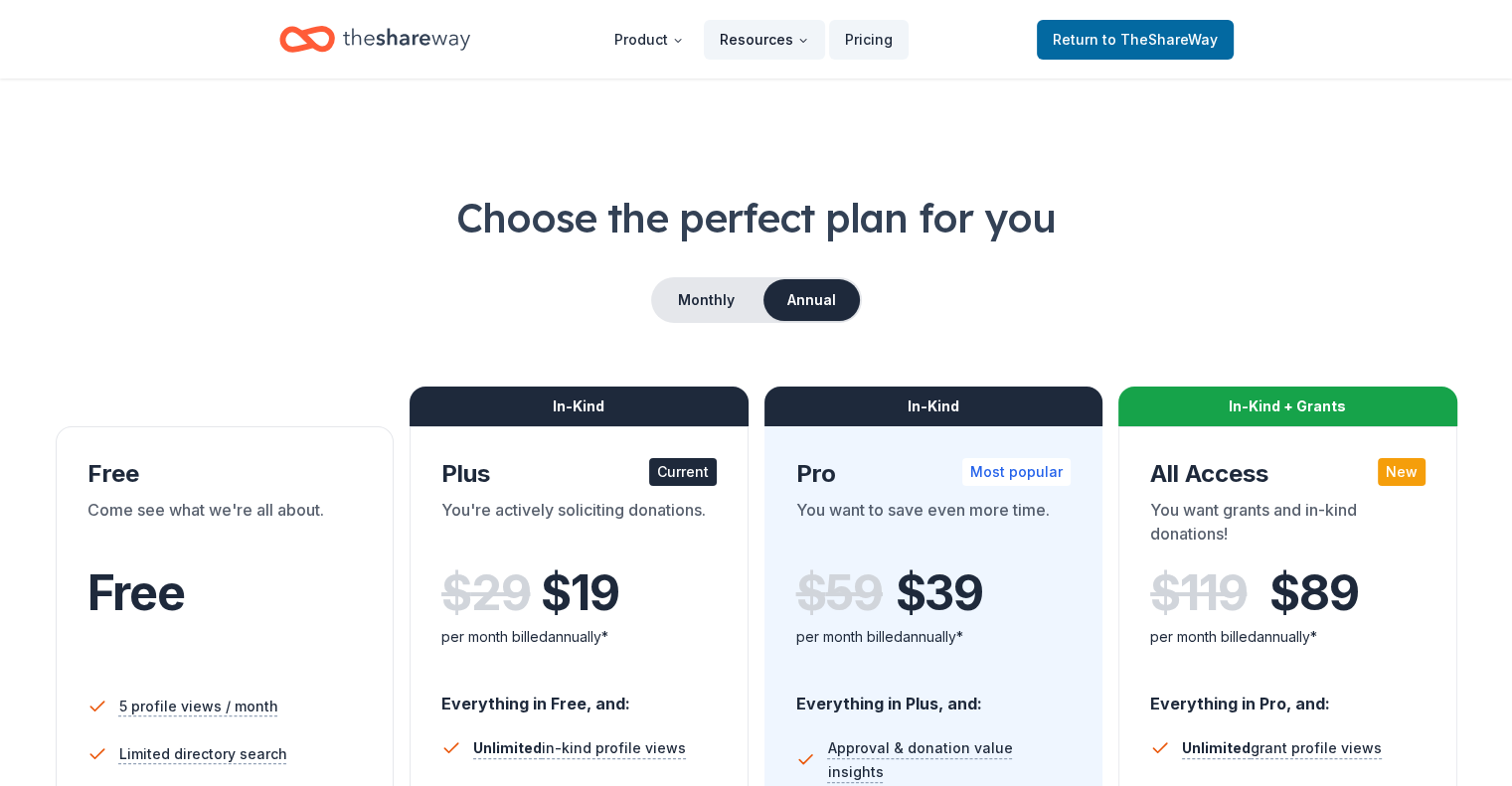 click on "Resources" at bounding box center (764, 40) 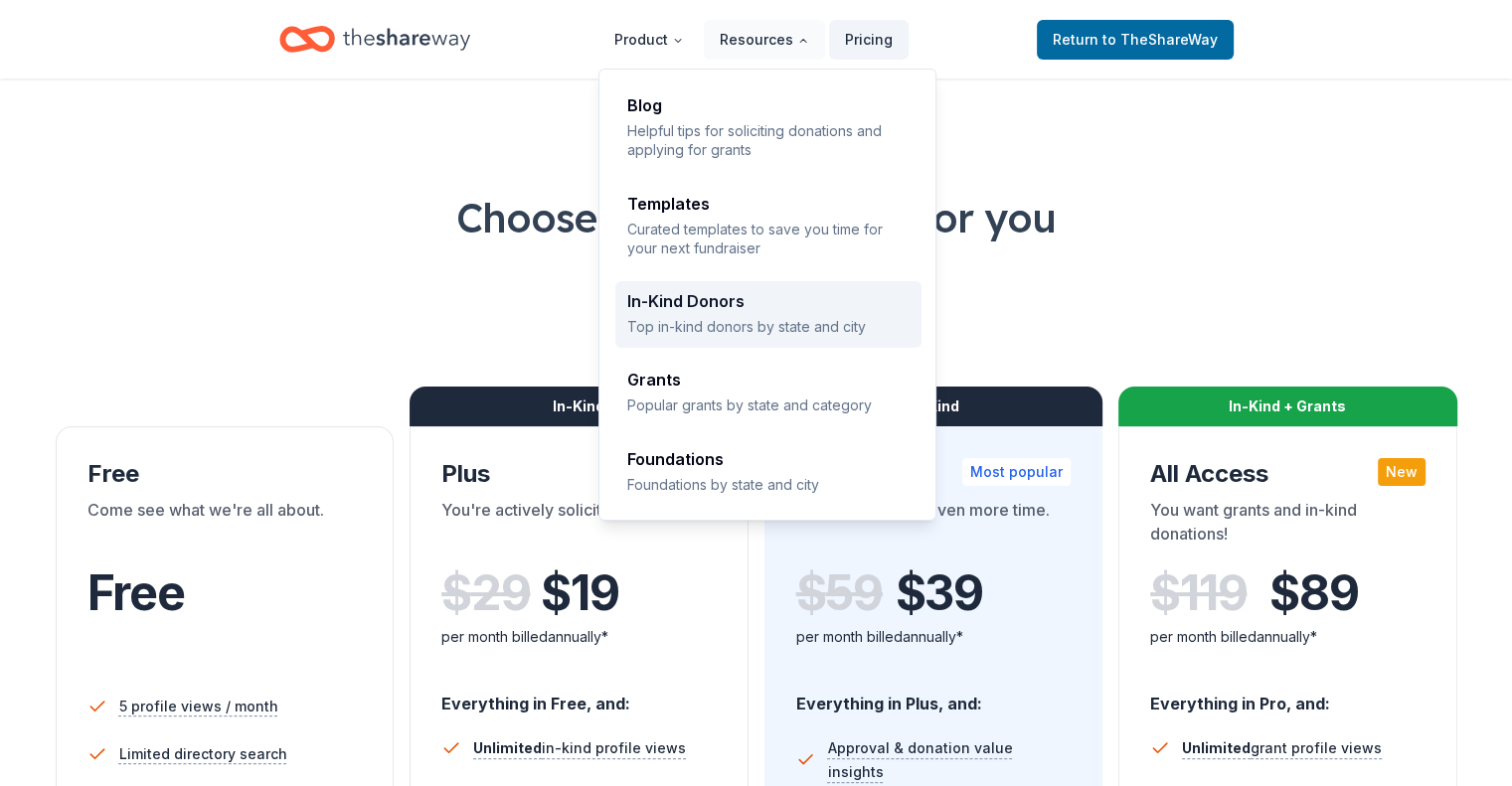 click on "In-Kind Donors" at bounding box center [768, 301] 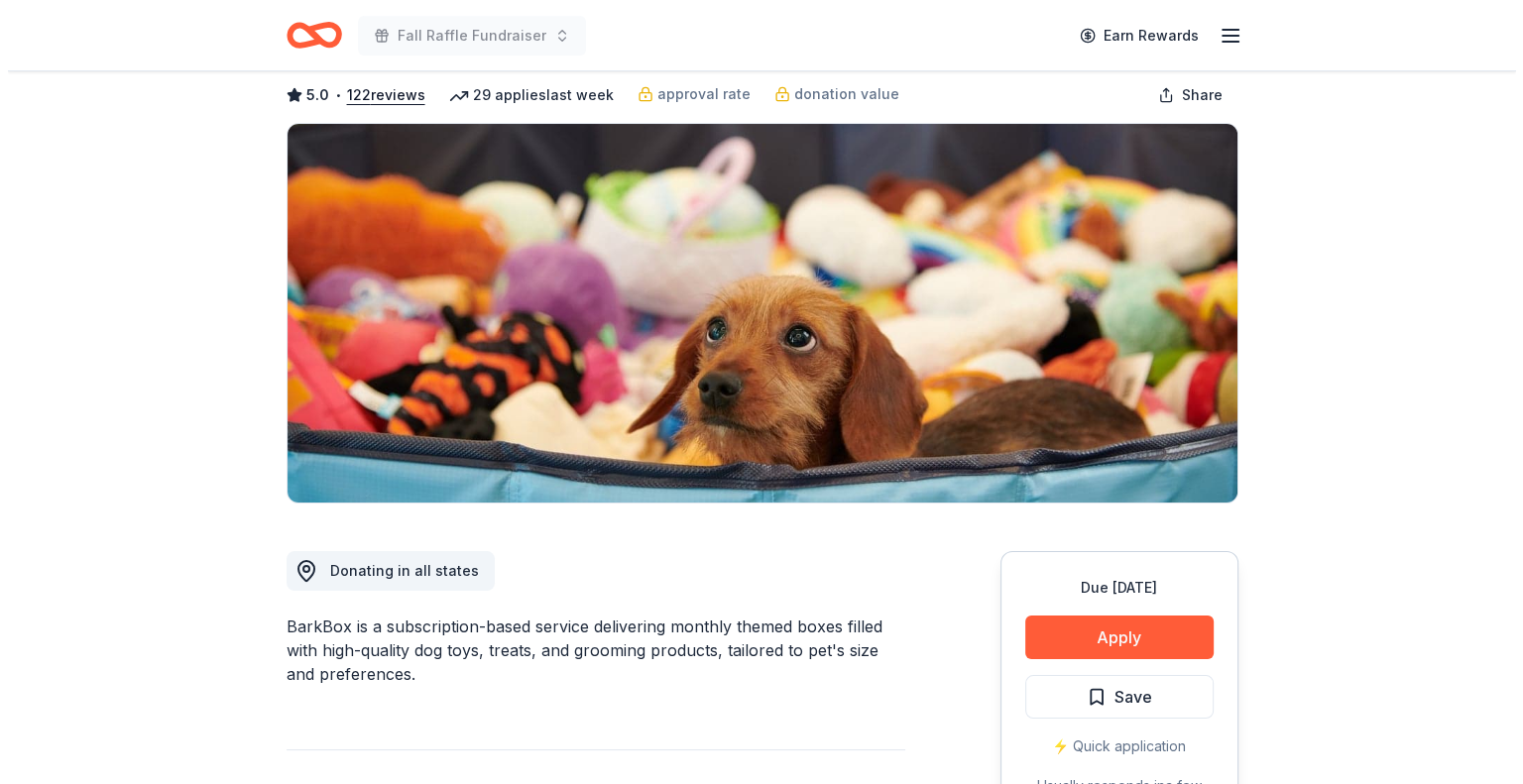 scroll, scrollTop: 99, scrollLeft: 0, axis: vertical 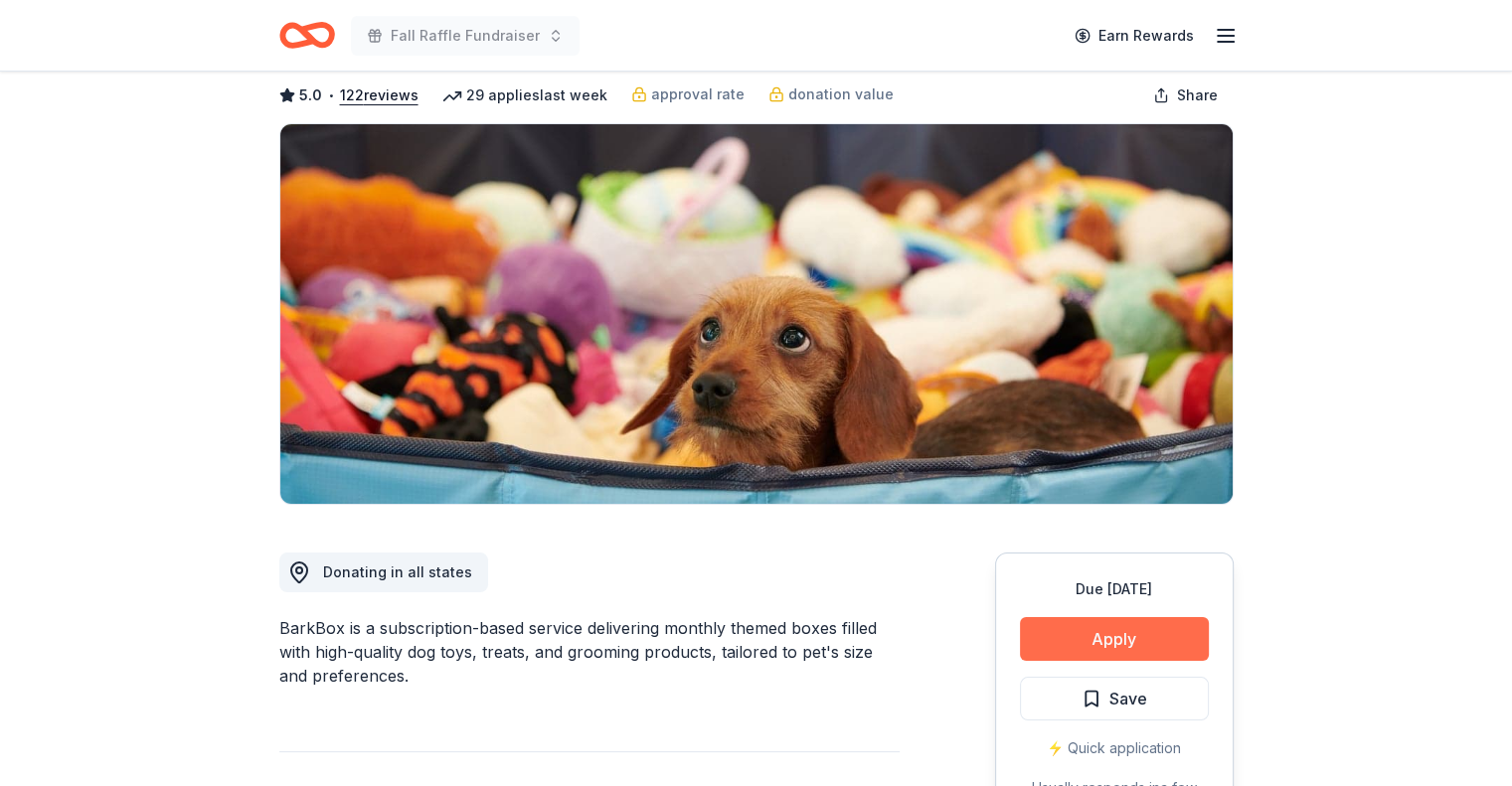 click on "Apply" at bounding box center (1114, 639) 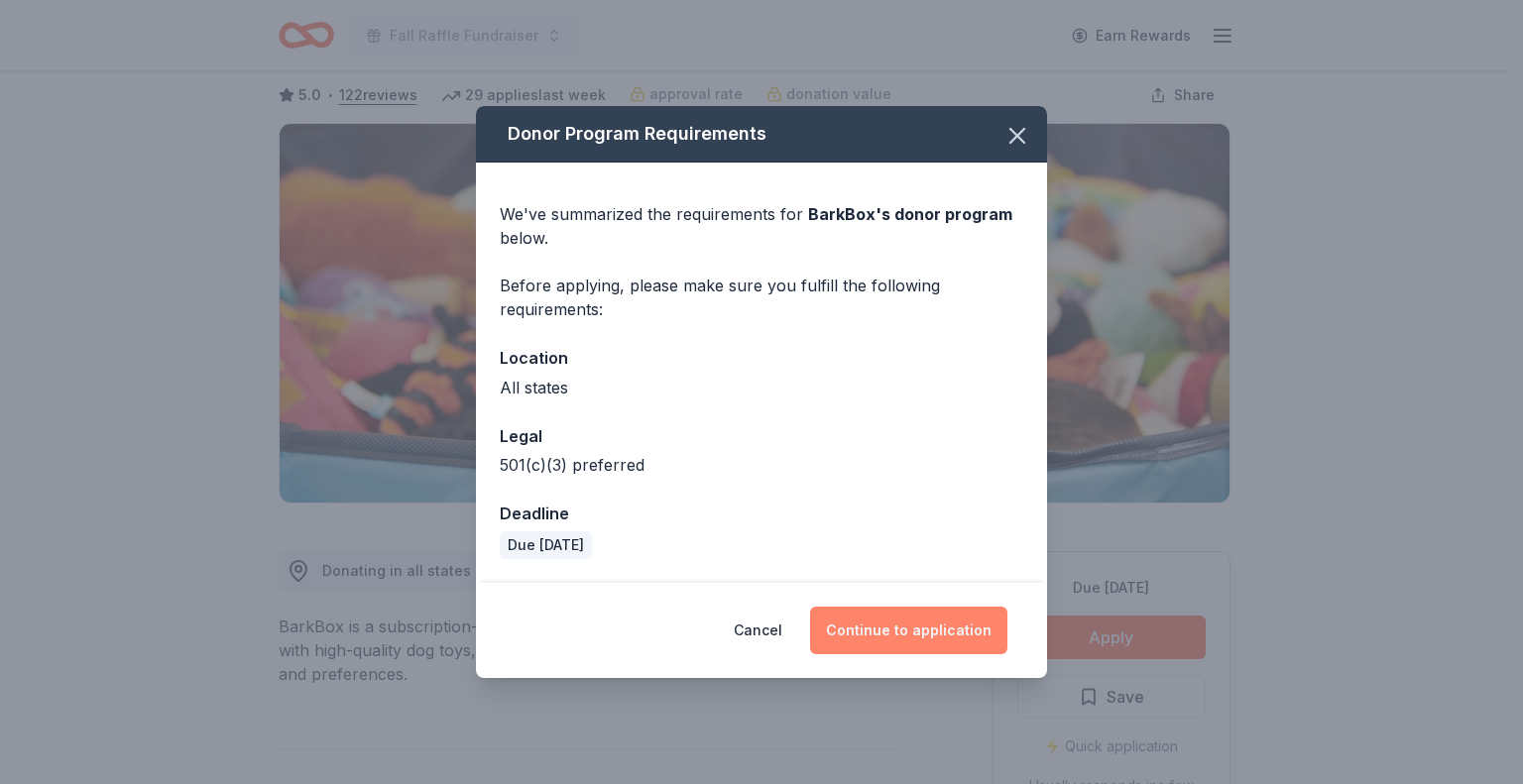 click on "Continue to application" at bounding box center [908, 630] 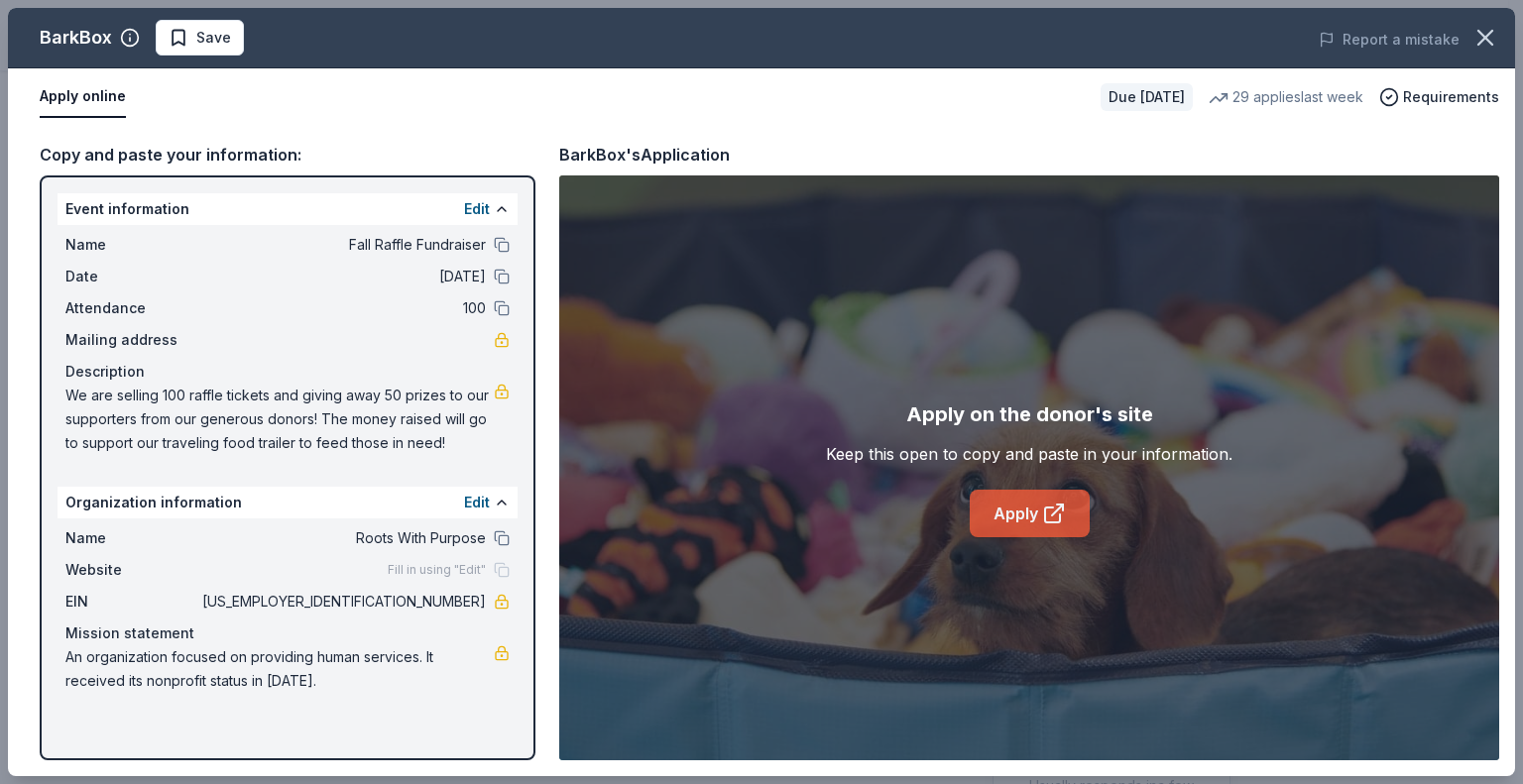 click on "Apply" at bounding box center (1029, 513) 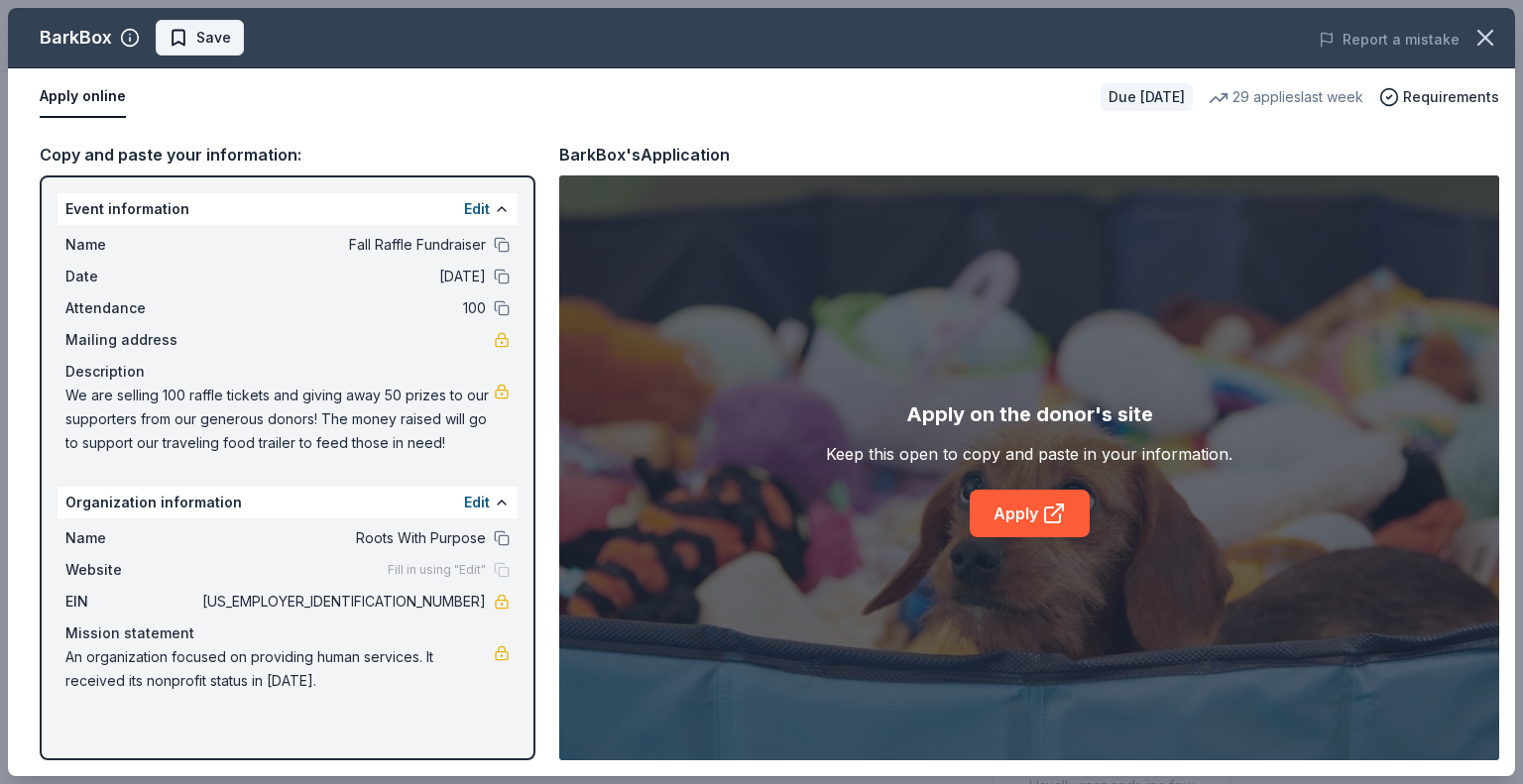 click on "Save" at bounding box center (213, 38) 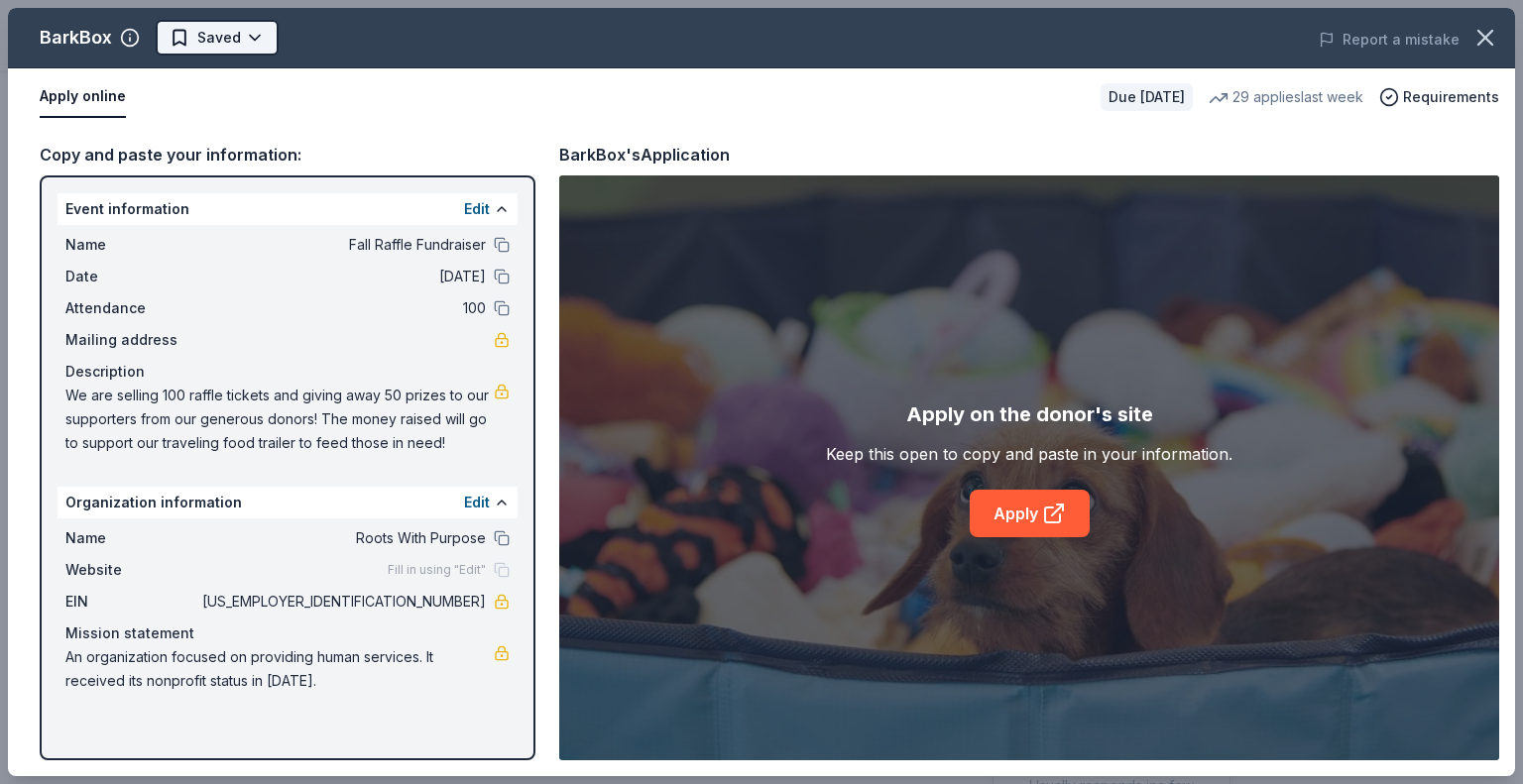 click on "Fall Raffle Fundraiser Earn Rewards Due in 20 days Share BarkBox 5.0 • 122  reviews 29   applies  last week approval rate donation value Share Donating in all states BarkBox is a subscription-based service delivering monthly themed boxes filled with high-quality dog toys, treats, and grooming products, tailored to pet's size and preferences. What they donate Dog toy(s), dog food Auction & raffle Donation can be shipped to you Who they donate to  Preferred 501(c)(3) preferred Due in 20 days Apply Saved ⚡️ Quick application Usually responds in  a few days Updated  about 1 month  ago Report a mistake approval rate 20 % approved 30 % declined 50 % no response donation value (average) 20% 70% 0% 10% $xx - $xx $xx - $xx $xx - $xx $xx - $xx Upgrade to Pro to view approval rates and average donation values 5.0 • 122  reviews See all  122  reviews Connecticut breast health initiative June 2025 • Approved Read more A Lab for LIfe  May 2025 • Approved Ethan and The Bean NJ 501c3 Non Profit  May 2025 • •" at bounding box center (762, 292) 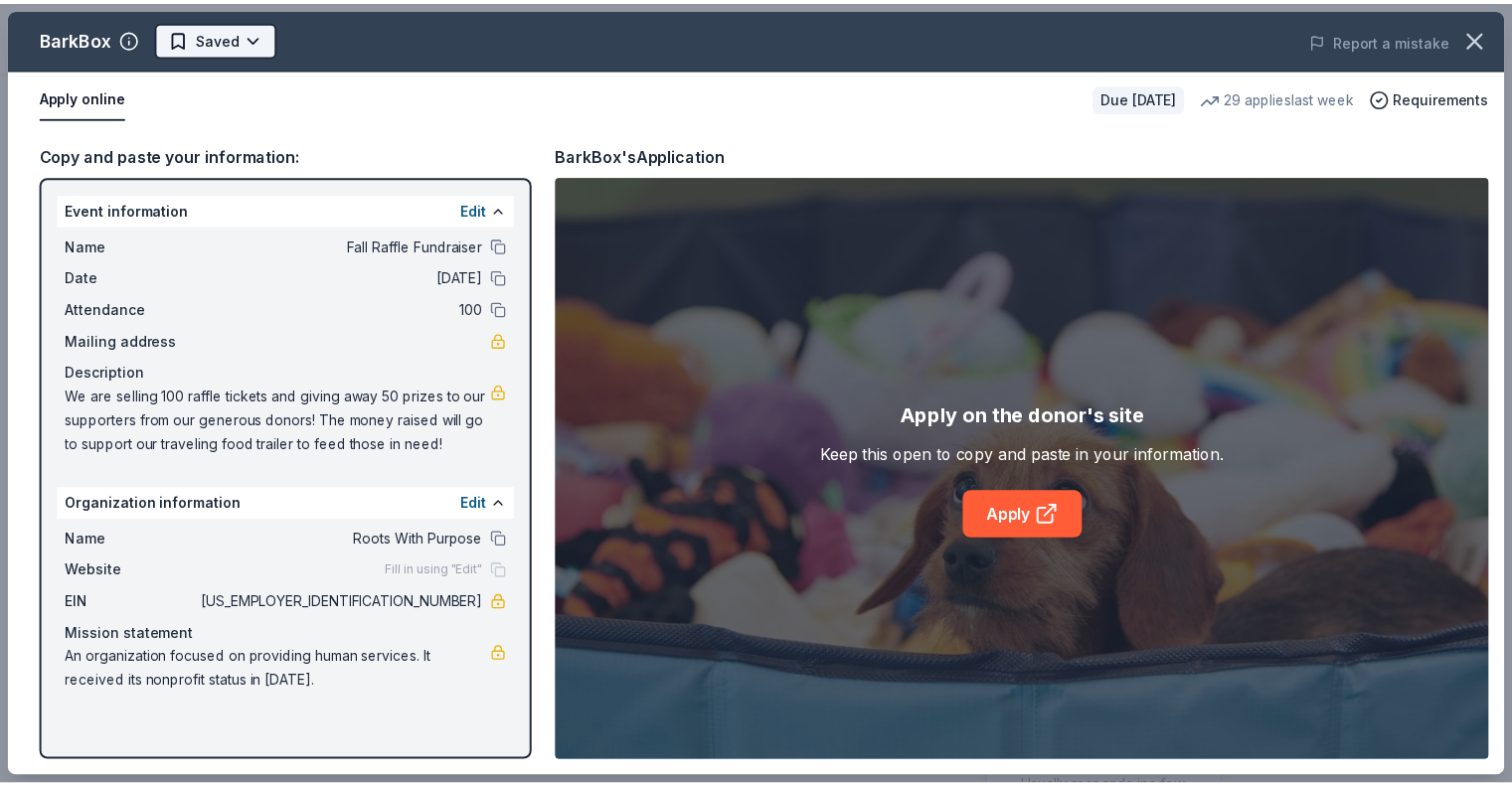 scroll, scrollTop: 0, scrollLeft: 0, axis: both 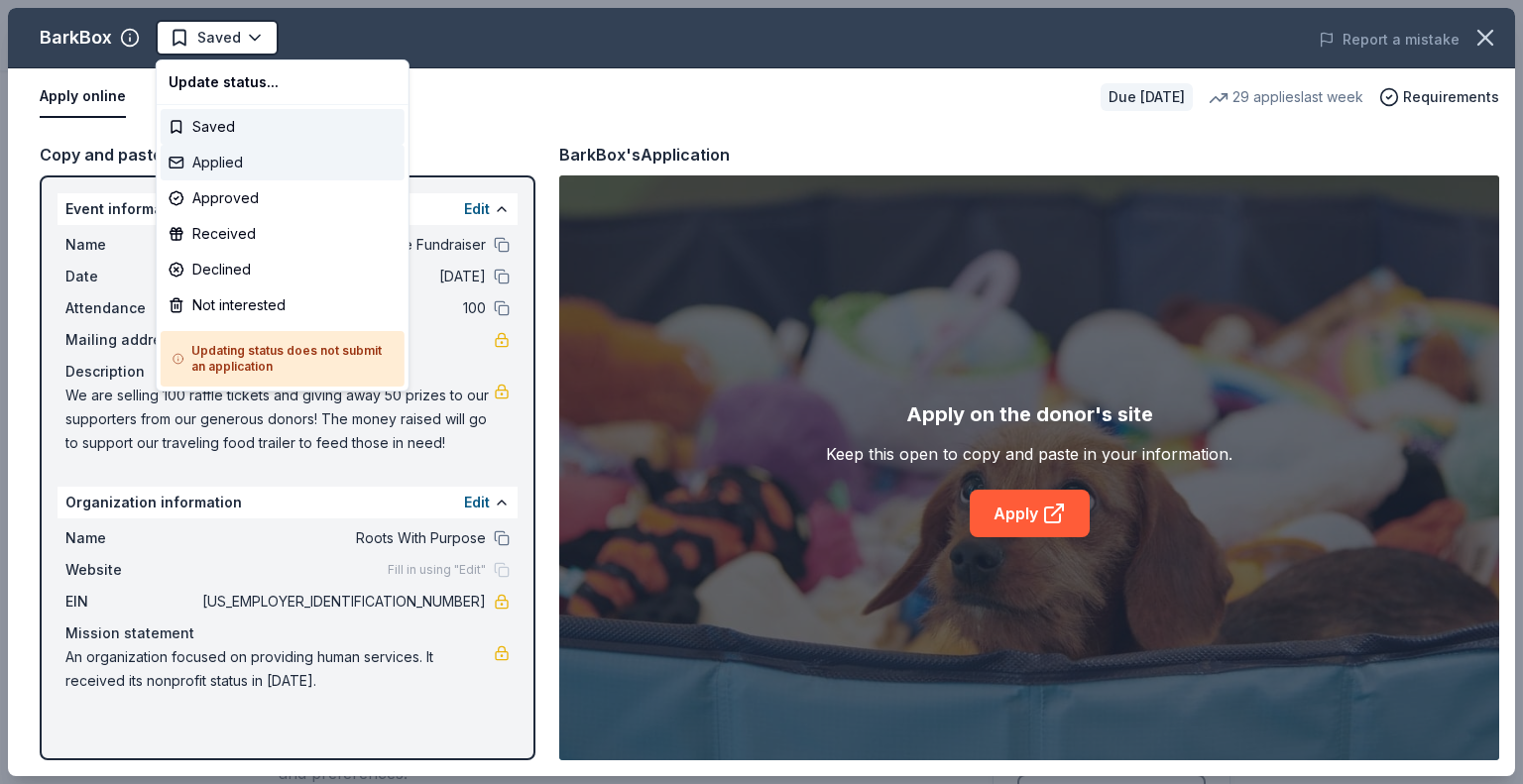 click on "Applied" at bounding box center [283, 163] 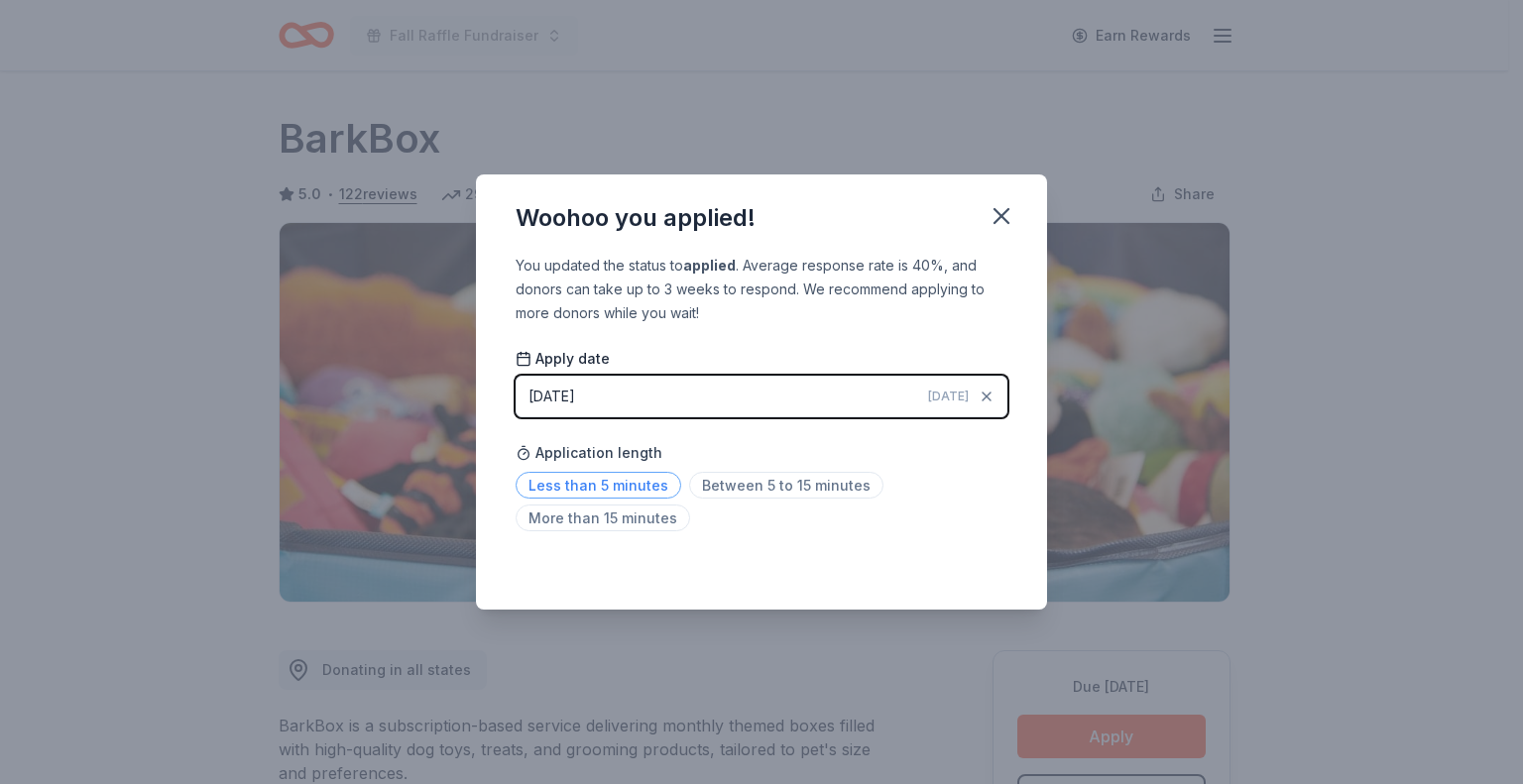 click on "Less than 5 minutes" at bounding box center (598, 485) 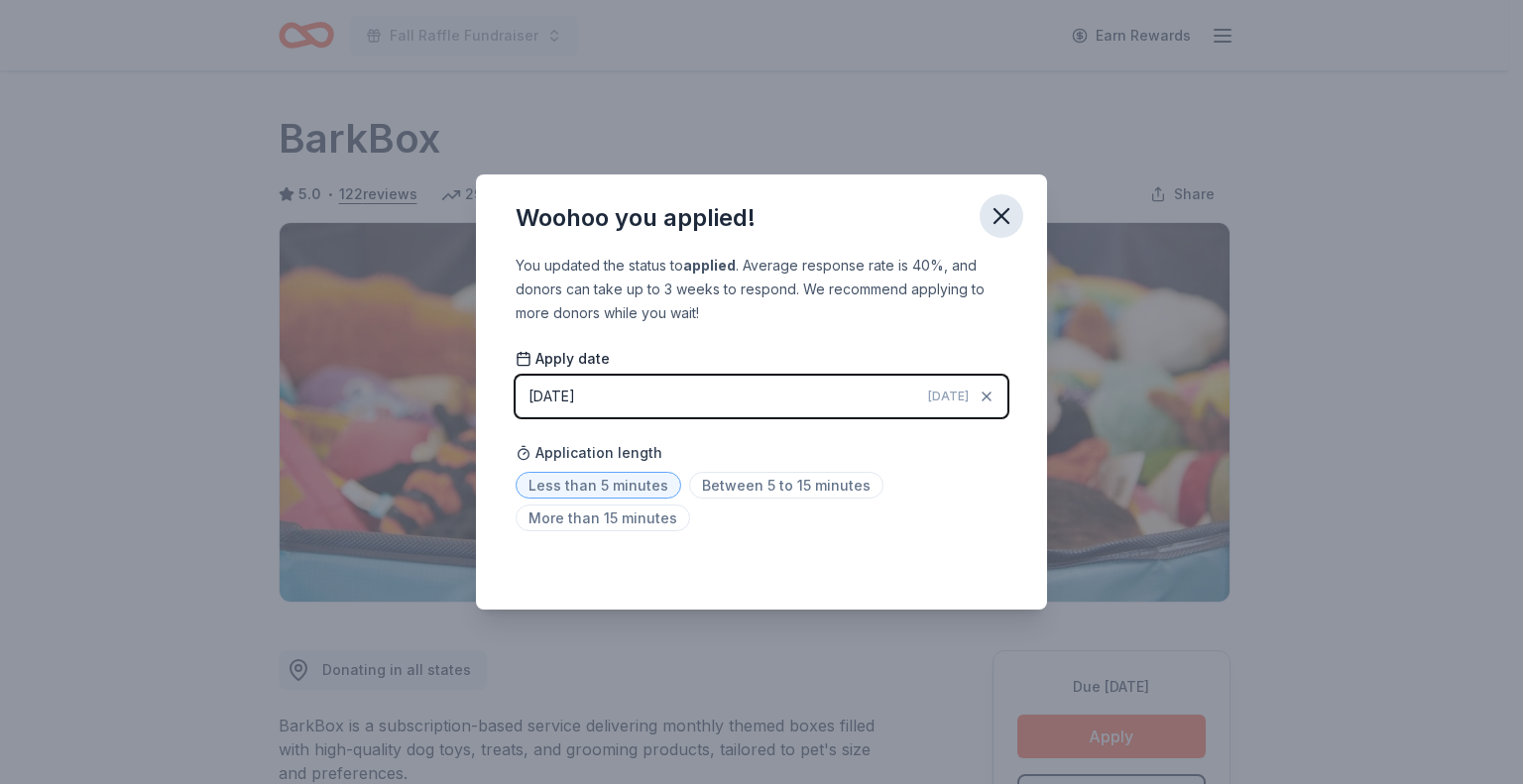 click 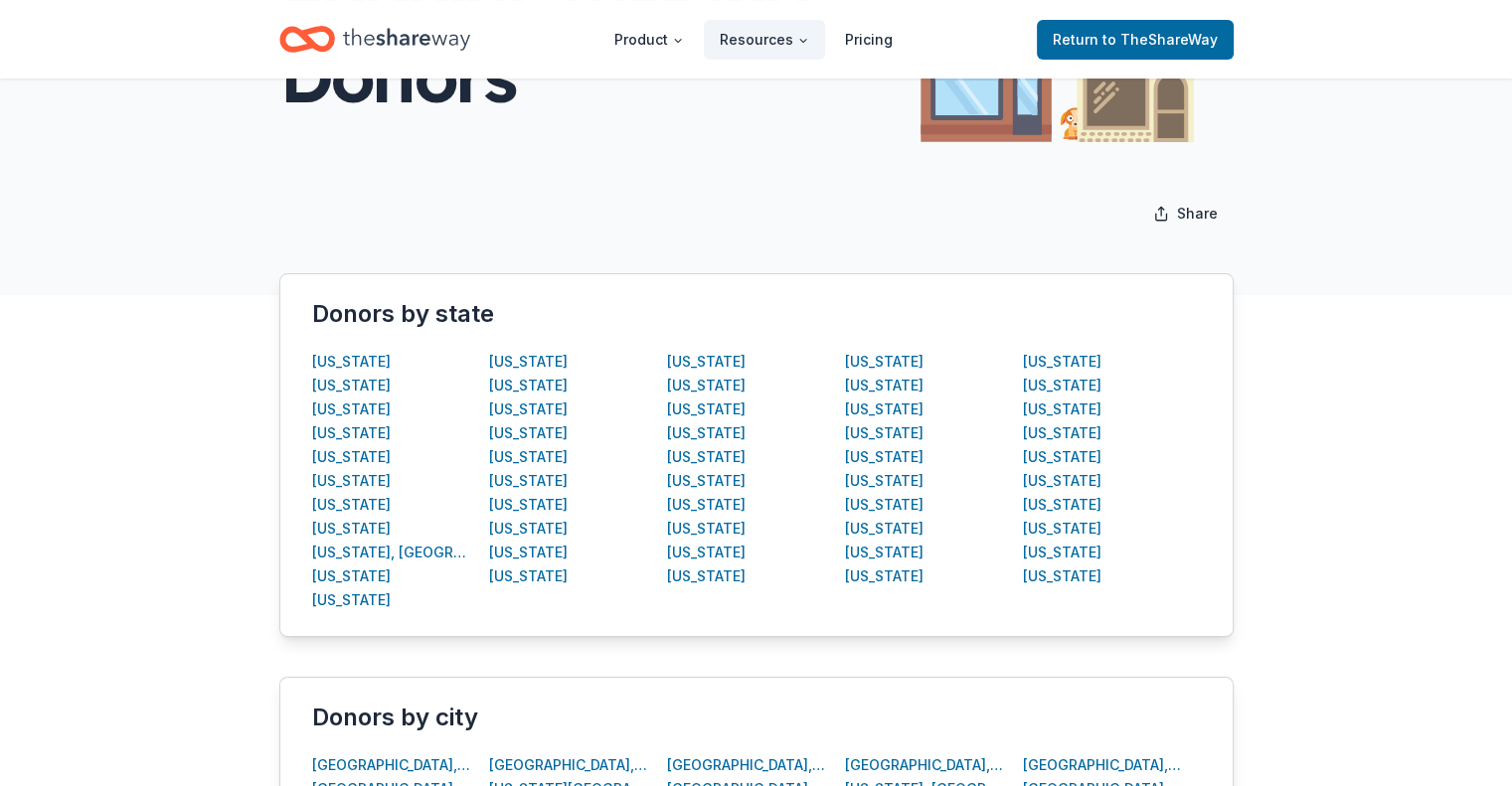 scroll, scrollTop: 298, scrollLeft: 0, axis: vertical 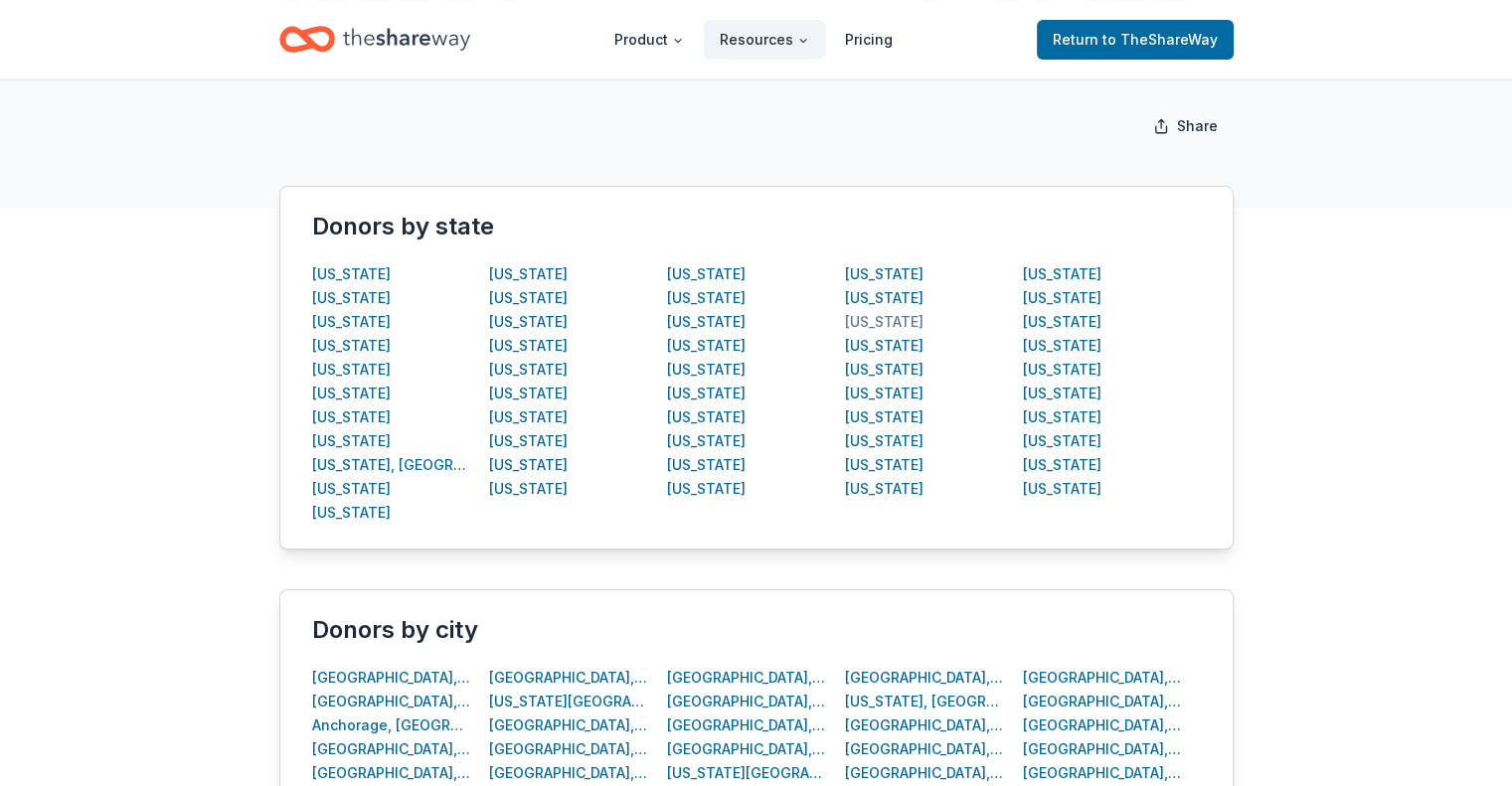 click on "[US_STATE]" at bounding box center [884, 322] 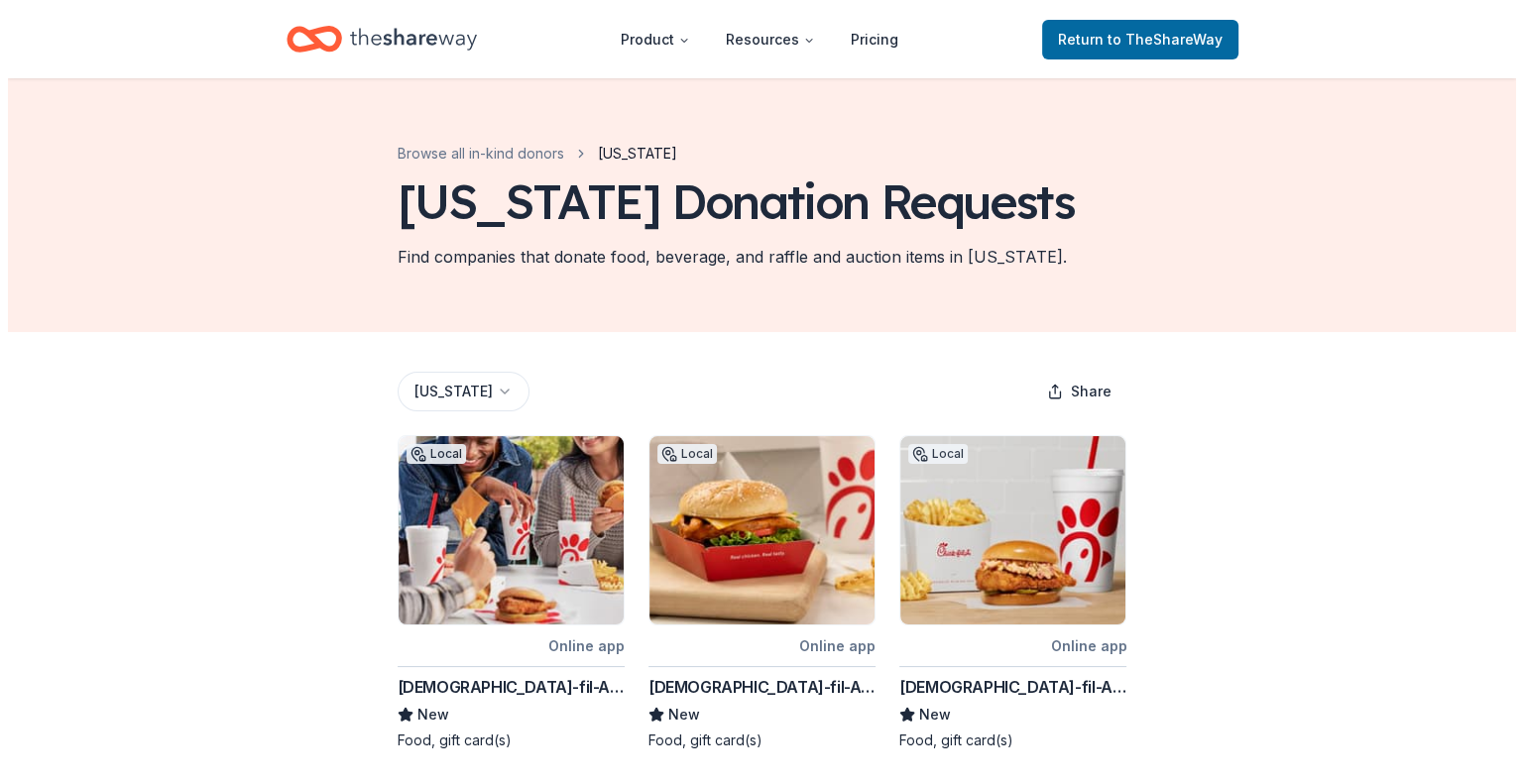 scroll, scrollTop: 0, scrollLeft: 0, axis: both 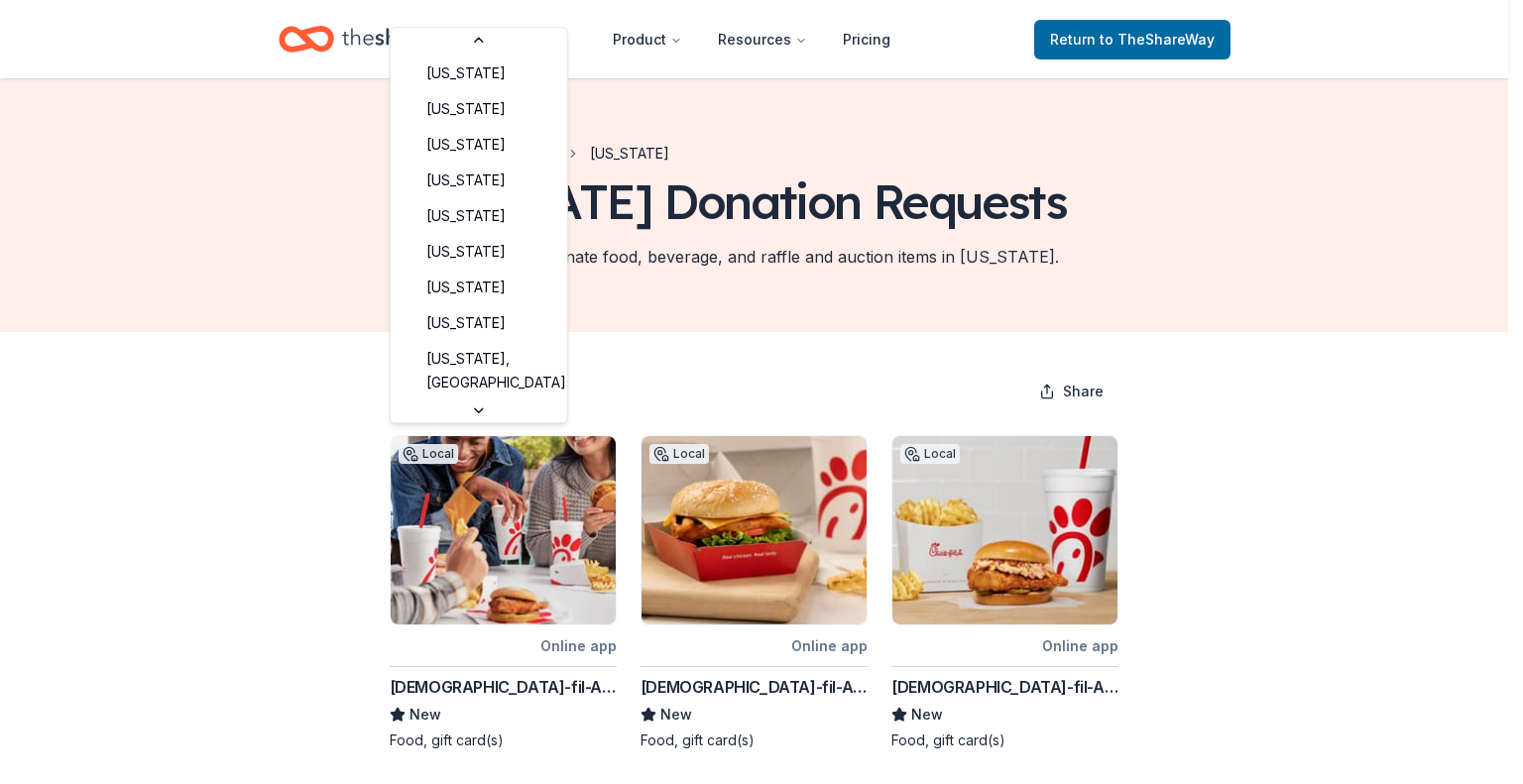 click on "Product Resources Pricing Return to TheShareWay Browse all in-kind donors North Carolina North Carolina Donation Requests Find companies that donate food, beverage, and raffle and auction
items in North Carolina. North Carolina Share Local Online app Chick-fil-A (Charlotte) New Food, gift card(s) Local Online app Chick-fil-A (Denver) New Food, gift card(s) Local Online app Chick-fil-A (Elkin) New Food, gift card(s) Local Online app Chick-fil-A (Winston Salem) New Food, gift card(s) Local Online app Joey Logano Foundation New Joey Logano mechandise Local Online app Local Oak Brewing Co. New Gift cards, merchandise, monetary donation Local Online app Oceanic at the Crystal Pier New Food, gift card(s) Local Online app Schiele Museum New 4-pack of all-access admission tickets (valued at $65) 1   apply  last week Local Online app Sola Coffee Cafe New Food, gift card(s), merchandise Product Blog Pricing Legal Email ©  2025  TheShareWay. All rights reserved. Alabama Alaska Arizona Arkansas California" at bounding box center (762, 392) 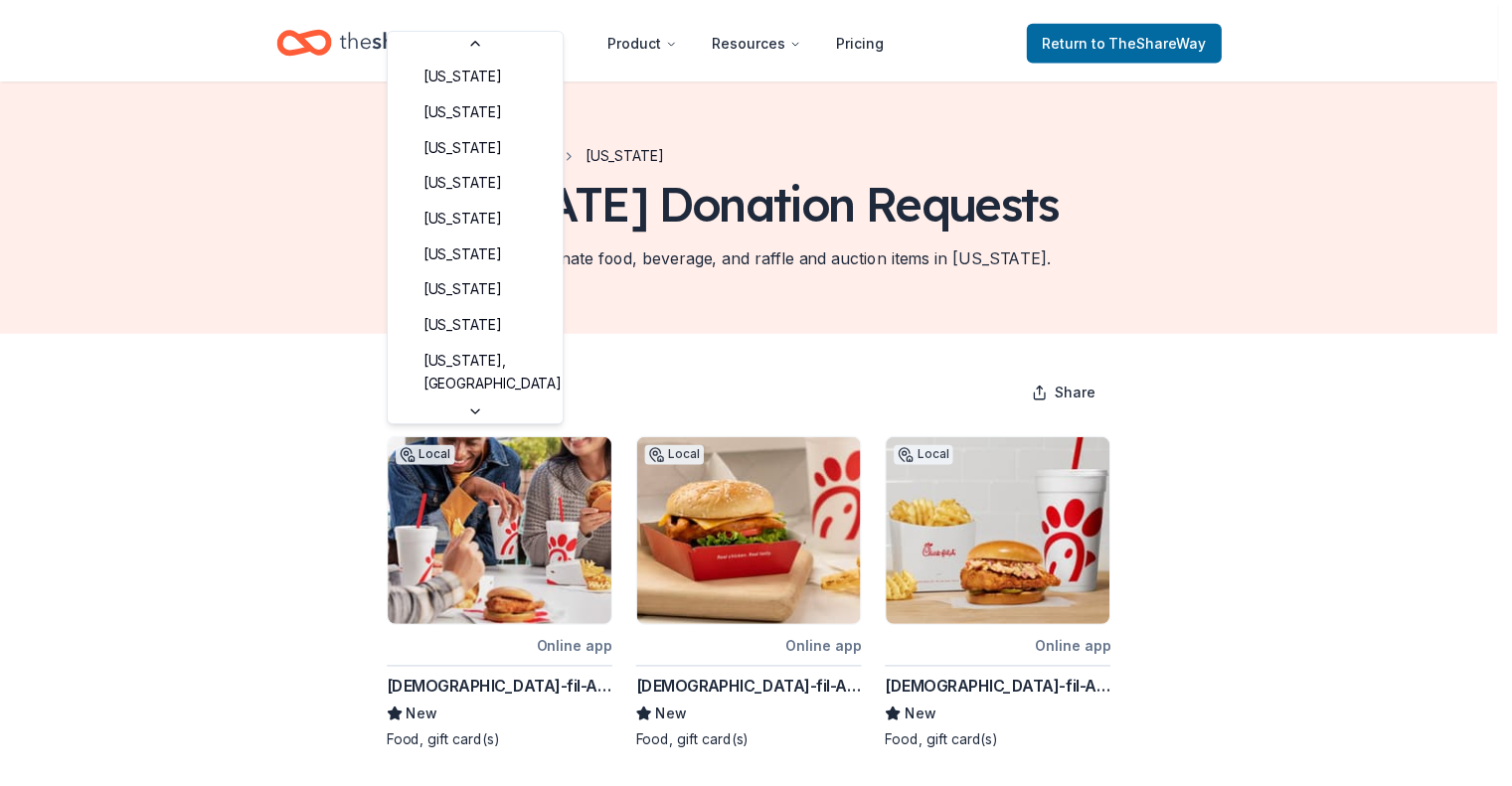 scroll, scrollTop: 871, scrollLeft: 0, axis: vertical 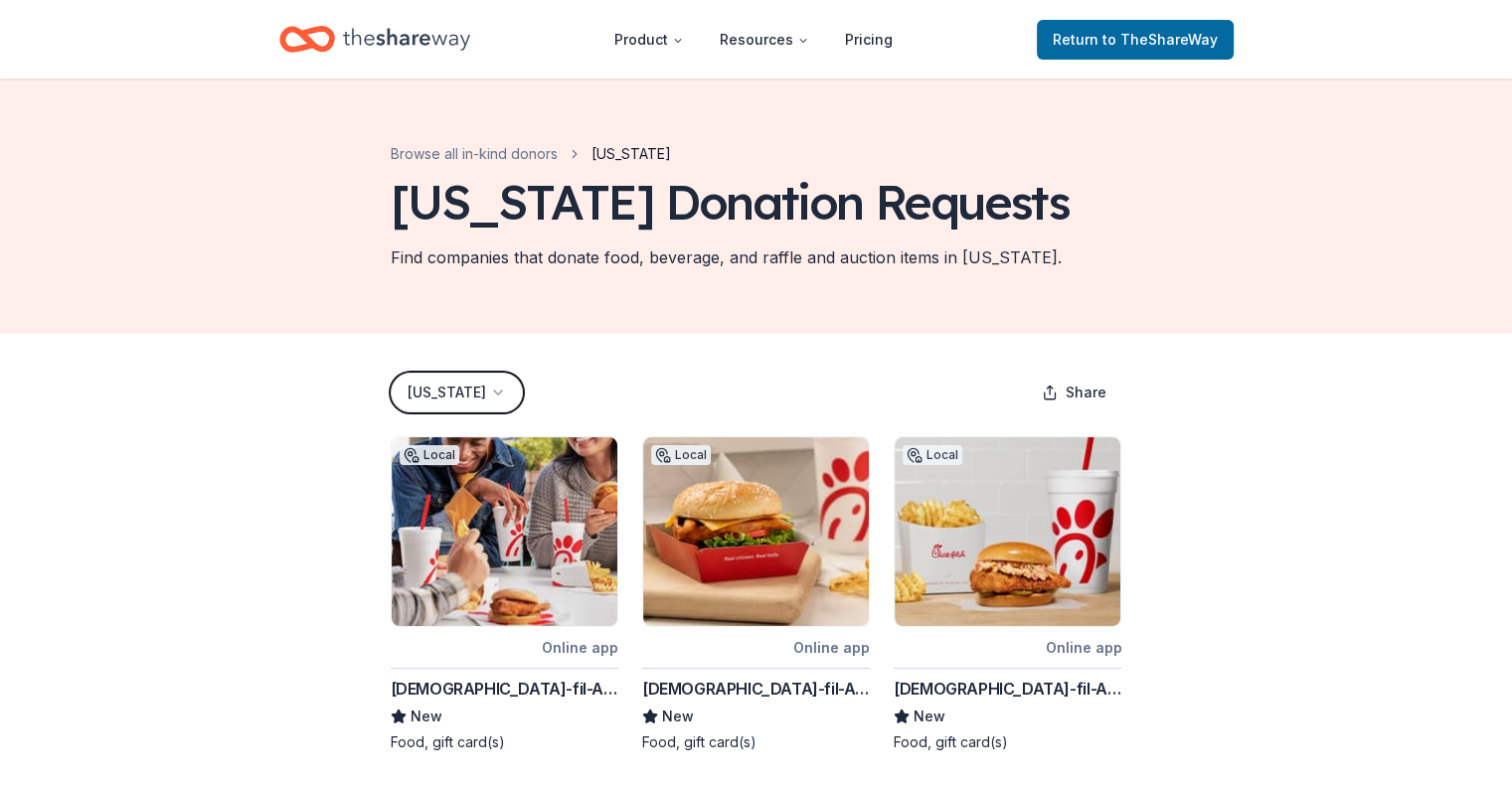 click on "Product Resources Pricing Return to TheShareWay Browse all in-kind donors North Carolina North Carolina Donation Requests Find companies that donate food, beverage, and raffle and auction
items in North Carolina. North Carolina Share Local Online app Chick-fil-A (Charlotte) New Food, gift card(s) Local Online app Chick-fil-A (Denver) New Food, gift card(s) Local Online app Chick-fil-A (Elkin) New Food, gift card(s) Local Online app Chick-fil-A (Winston Salem) New Food, gift card(s) Local Online app Joey Logano Foundation New Joey Logano mechandise Local Online app Local Oak Brewing Co. New Gift cards, merchandise, monetary donation Local Online app Oceanic at the Crystal Pier New Food, gift card(s) Local Online app Schiele Museum New 4-pack of all-access admission tickets (valued at $65) 1   apply  last week Local Online app Sola Coffee Cafe New Food, gift card(s), merchandise Product Blog Pricing Legal Email ©  2025  TheShareWay. All rights reserved." at bounding box center [756, 393] 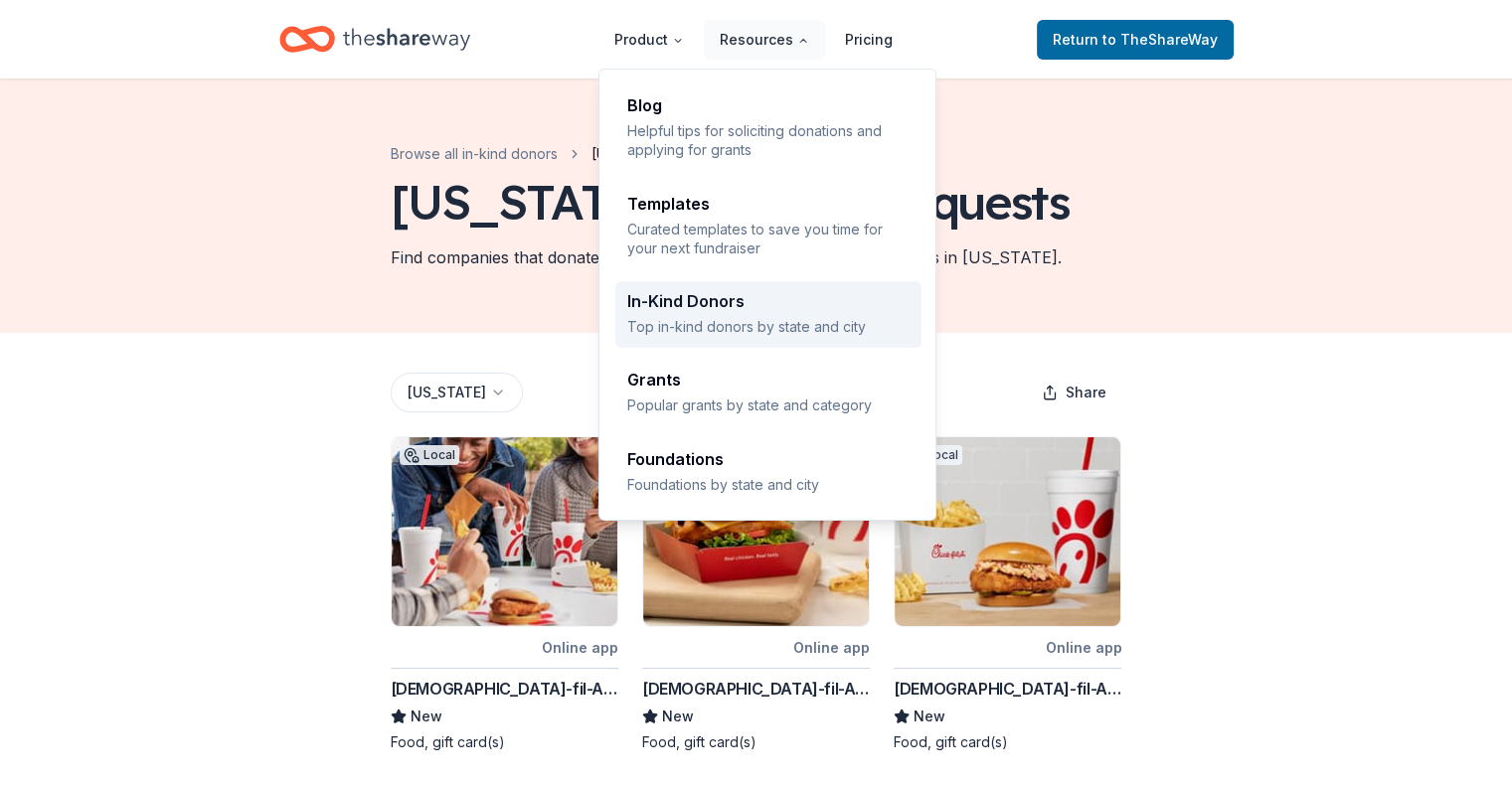click on "Top in-kind donors by state and city" at bounding box center [768, 326] 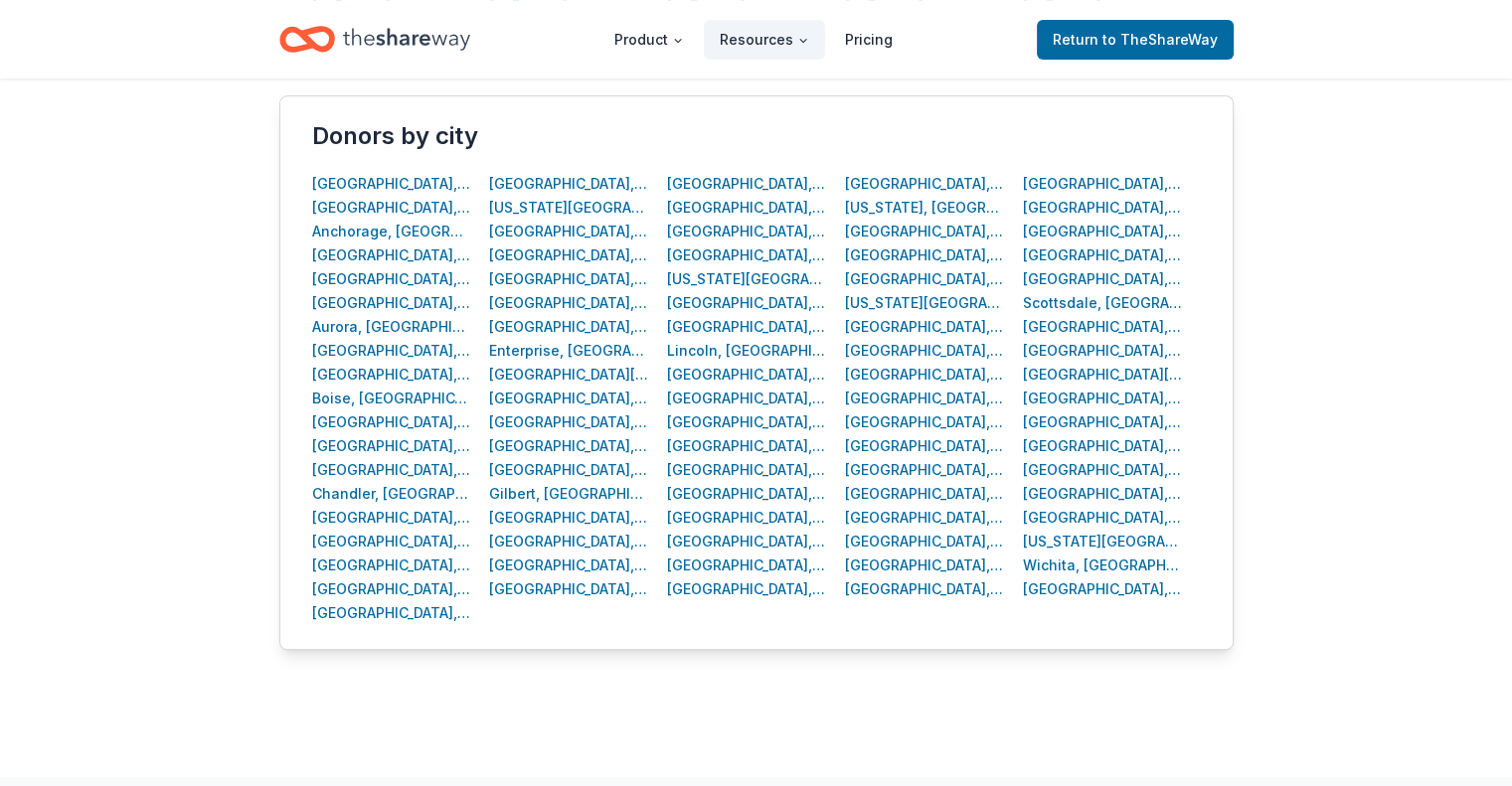 scroll, scrollTop: 795, scrollLeft: 0, axis: vertical 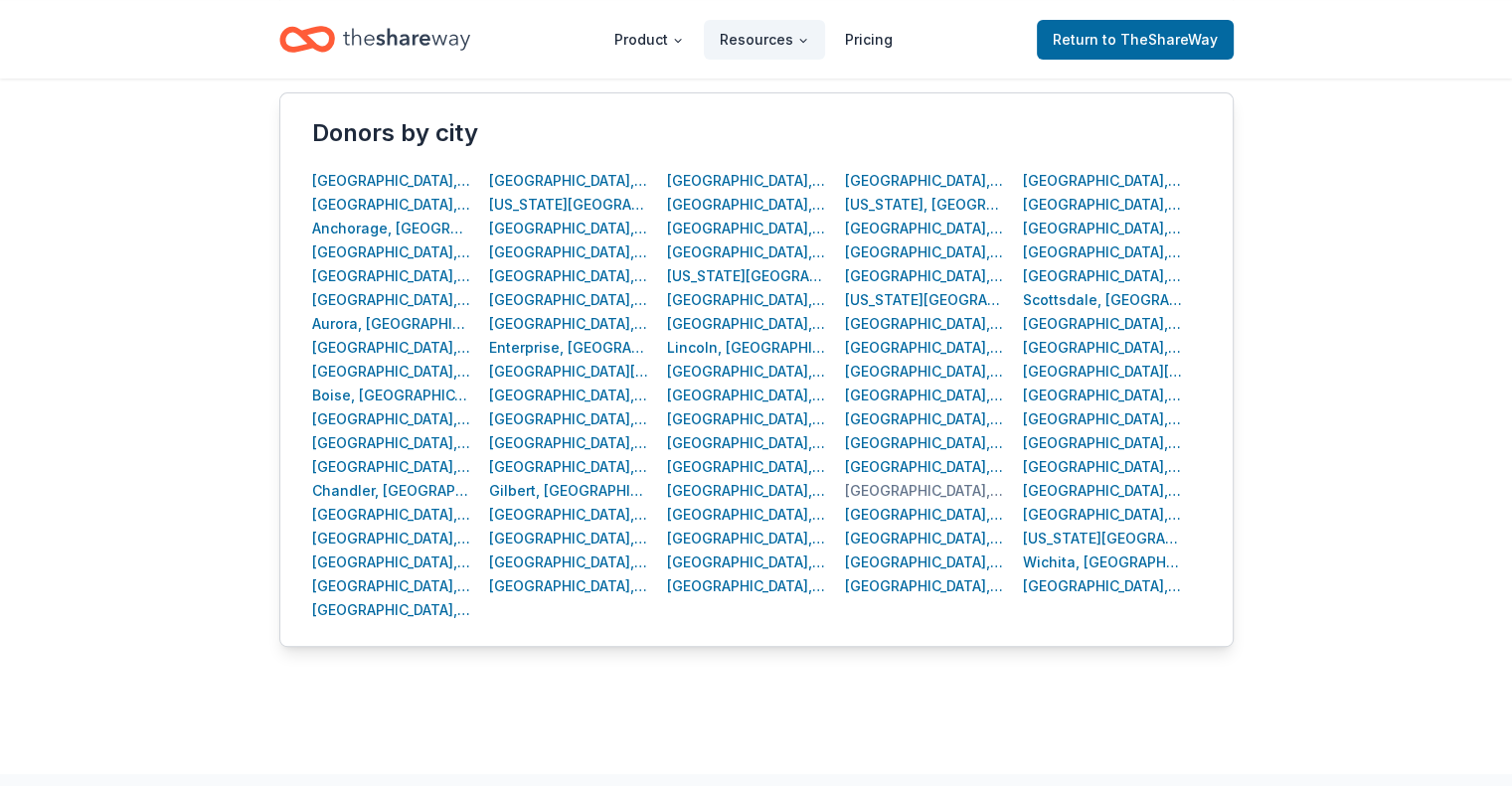 click on "[GEOGRAPHIC_DATA], [GEOGRAPHIC_DATA]" at bounding box center (924, 491) 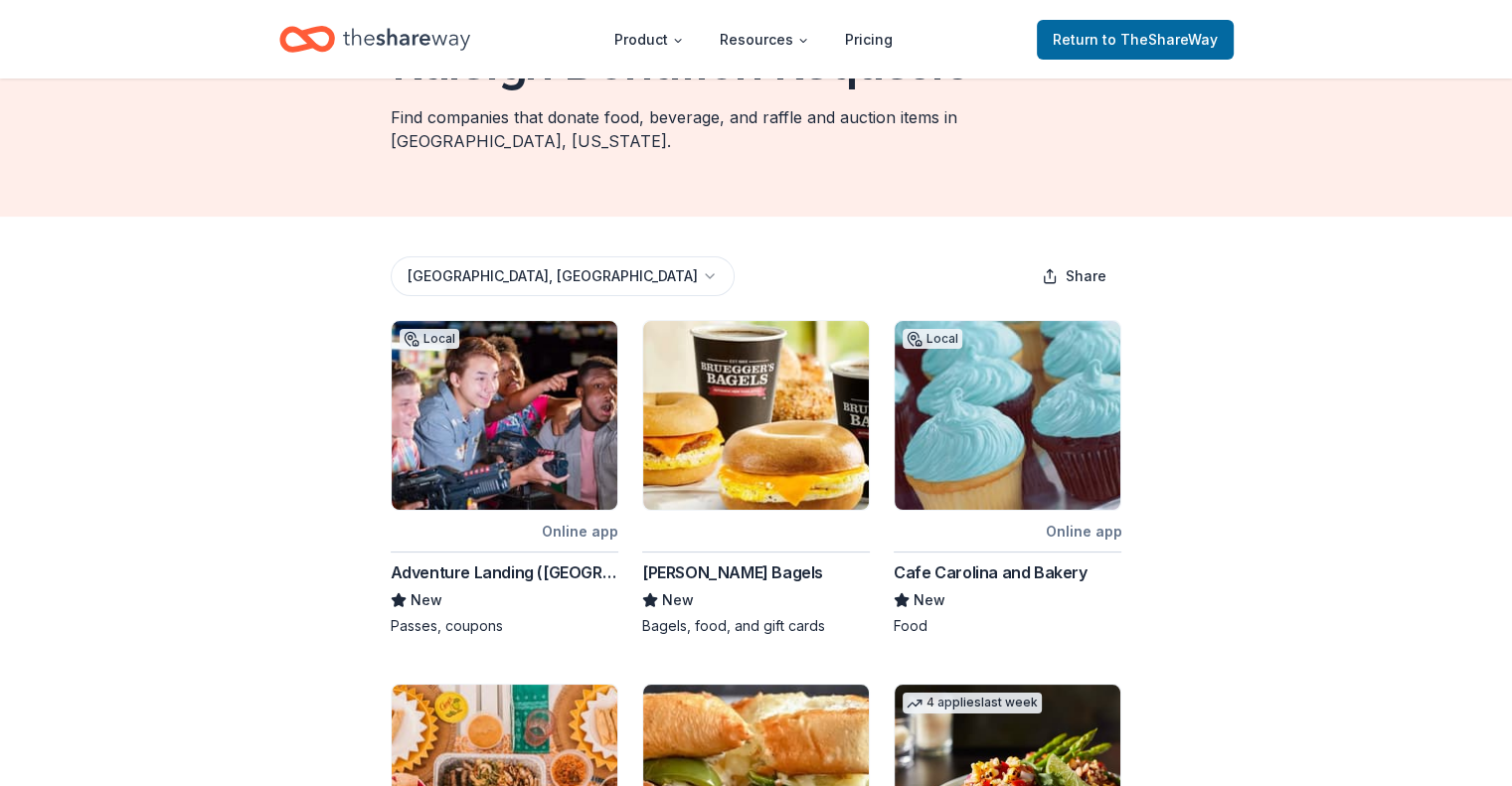 scroll, scrollTop: 0, scrollLeft: 0, axis: both 